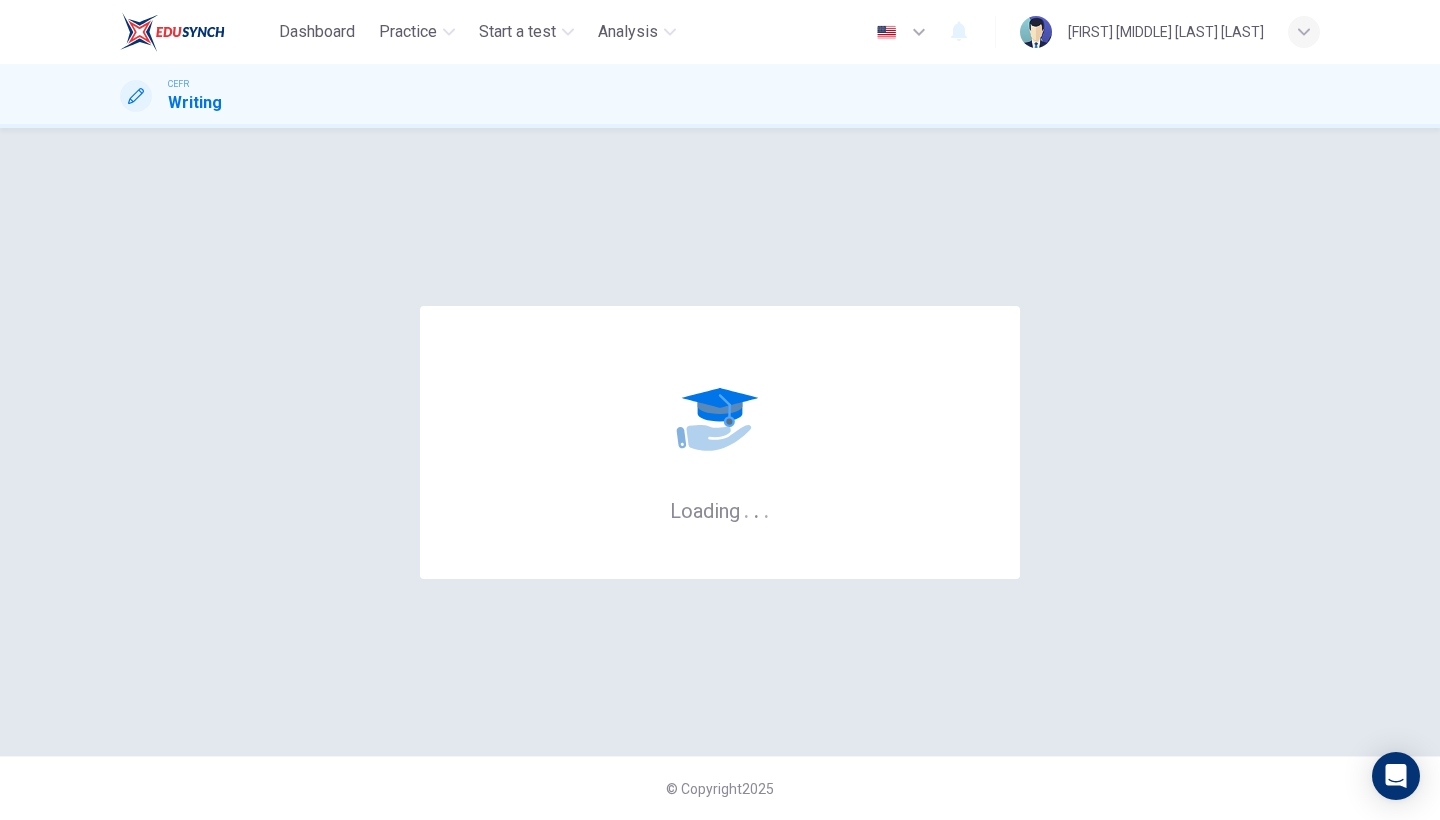 scroll, scrollTop: 0, scrollLeft: 0, axis: both 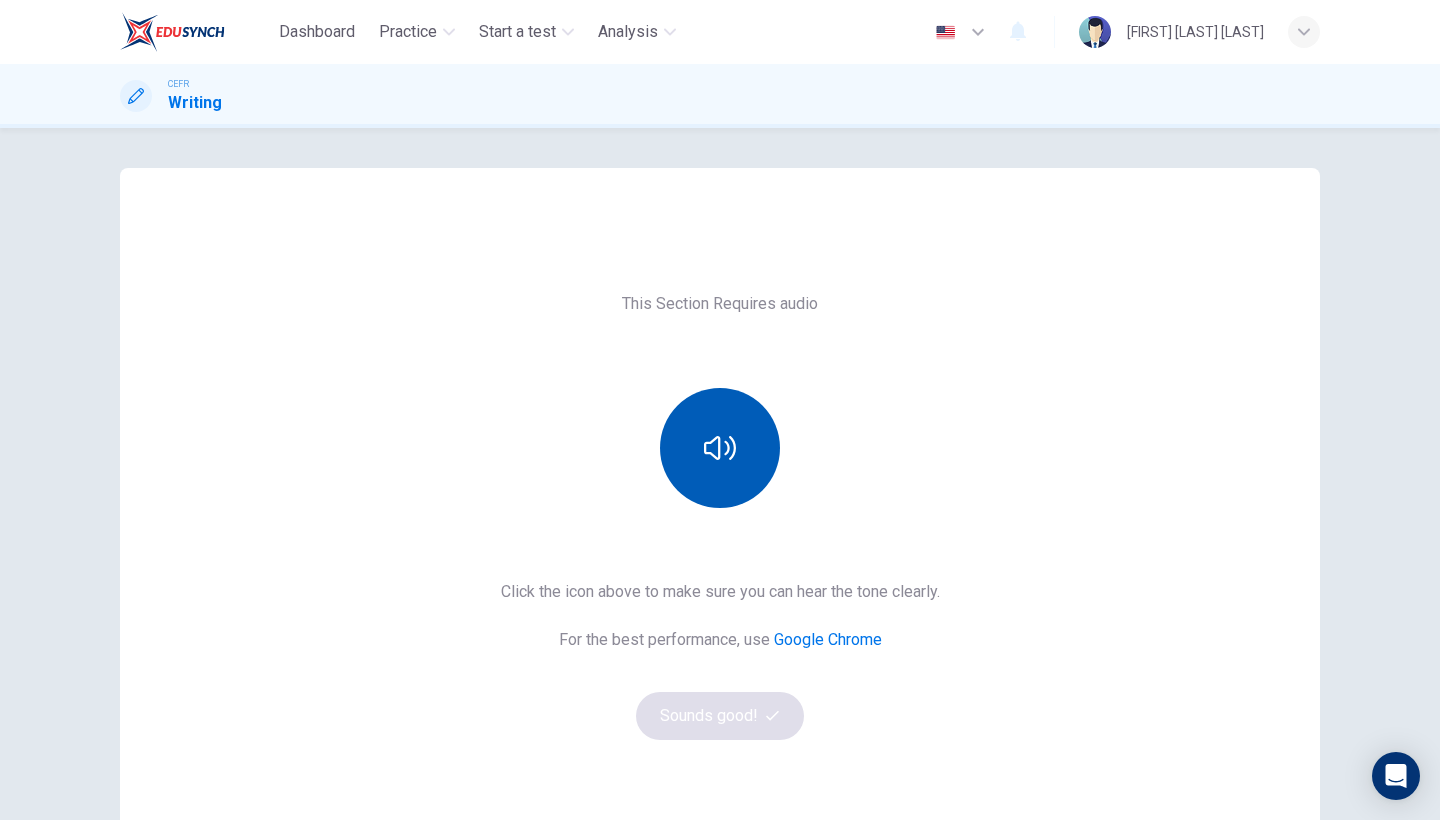 click at bounding box center (720, 448) 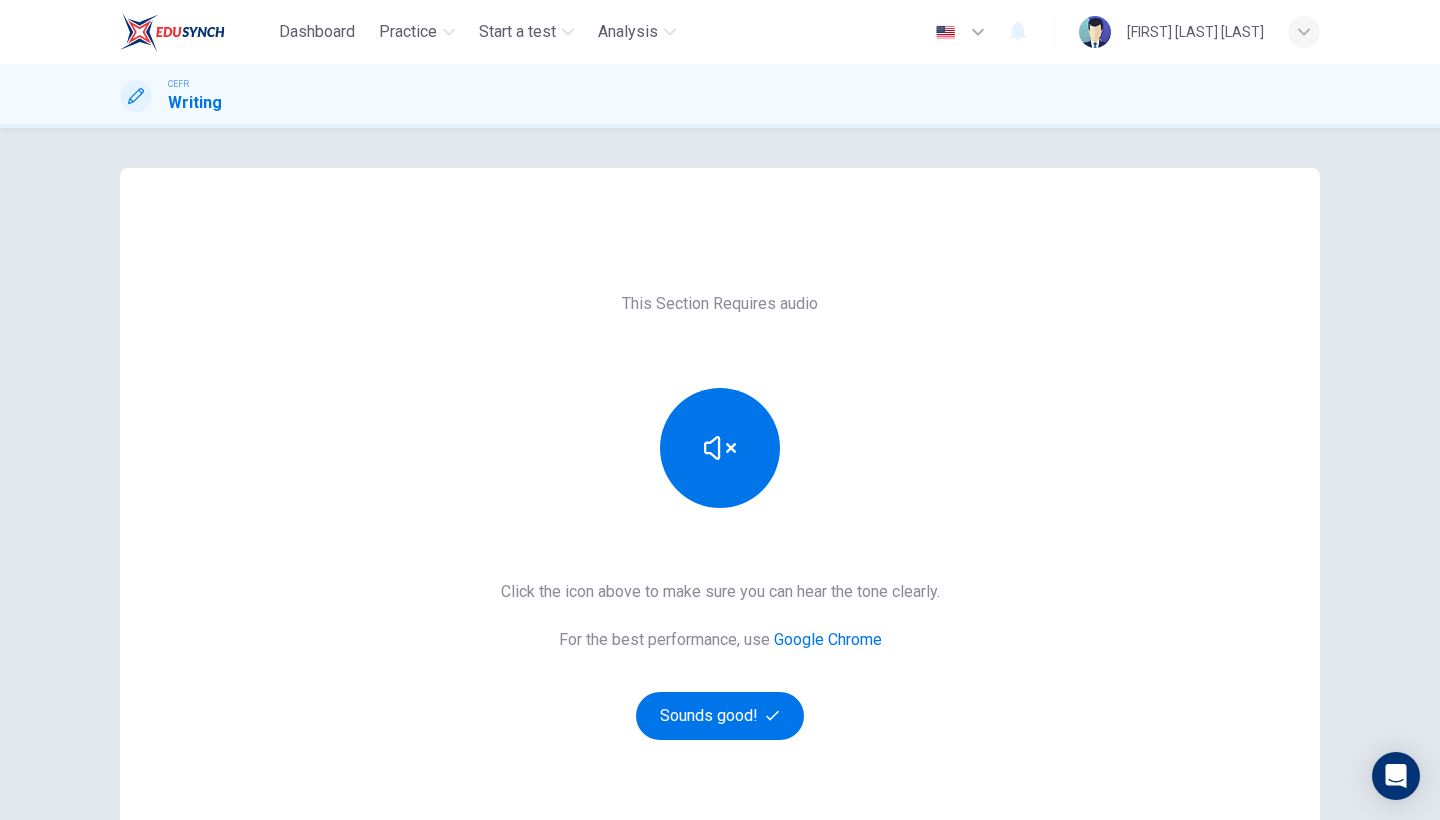 scroll, scrollTop: 147, scrollLeft: 0, axis: vertical 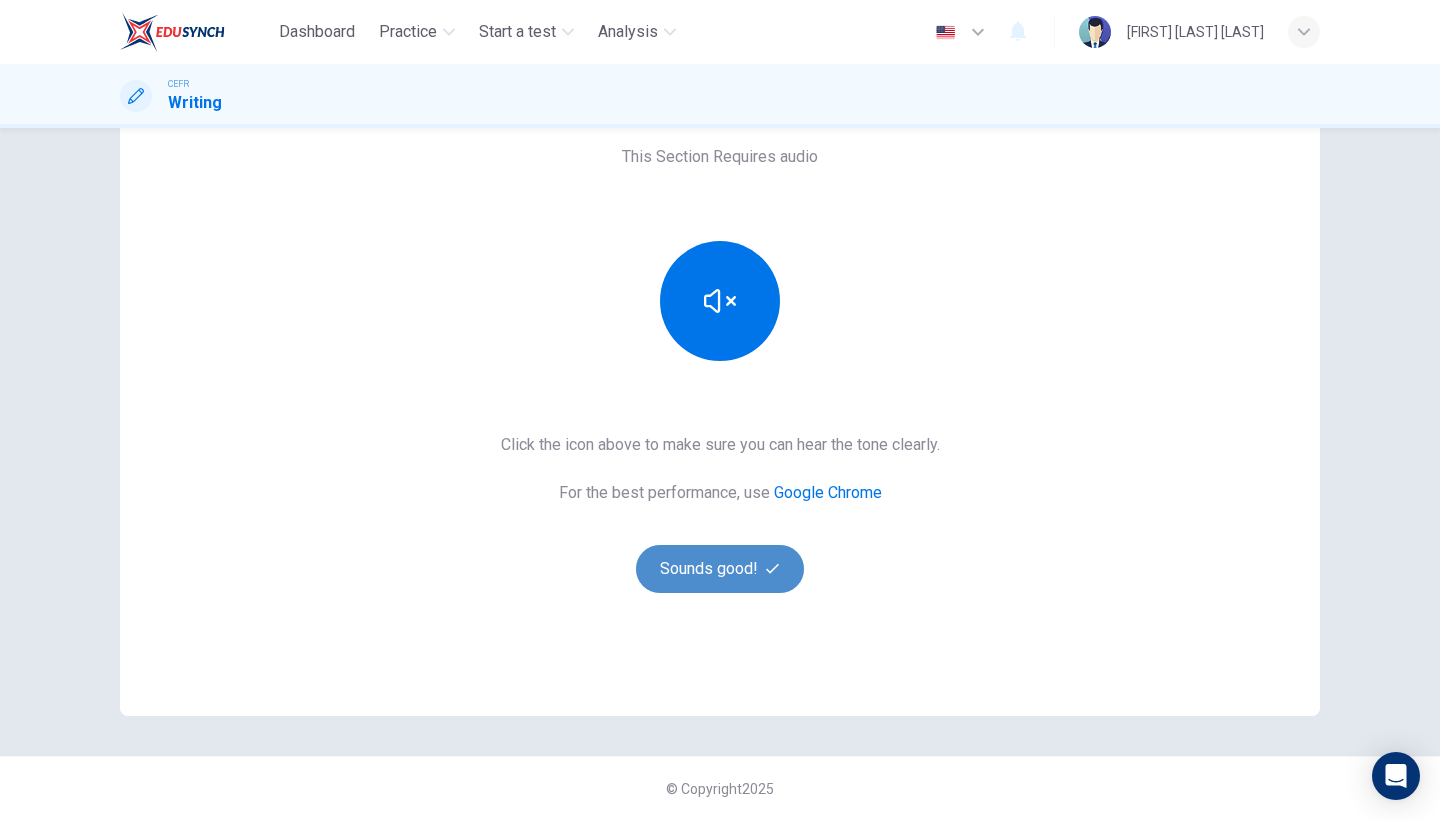 click on "Sounds good!" at bounding box center [720, 569] 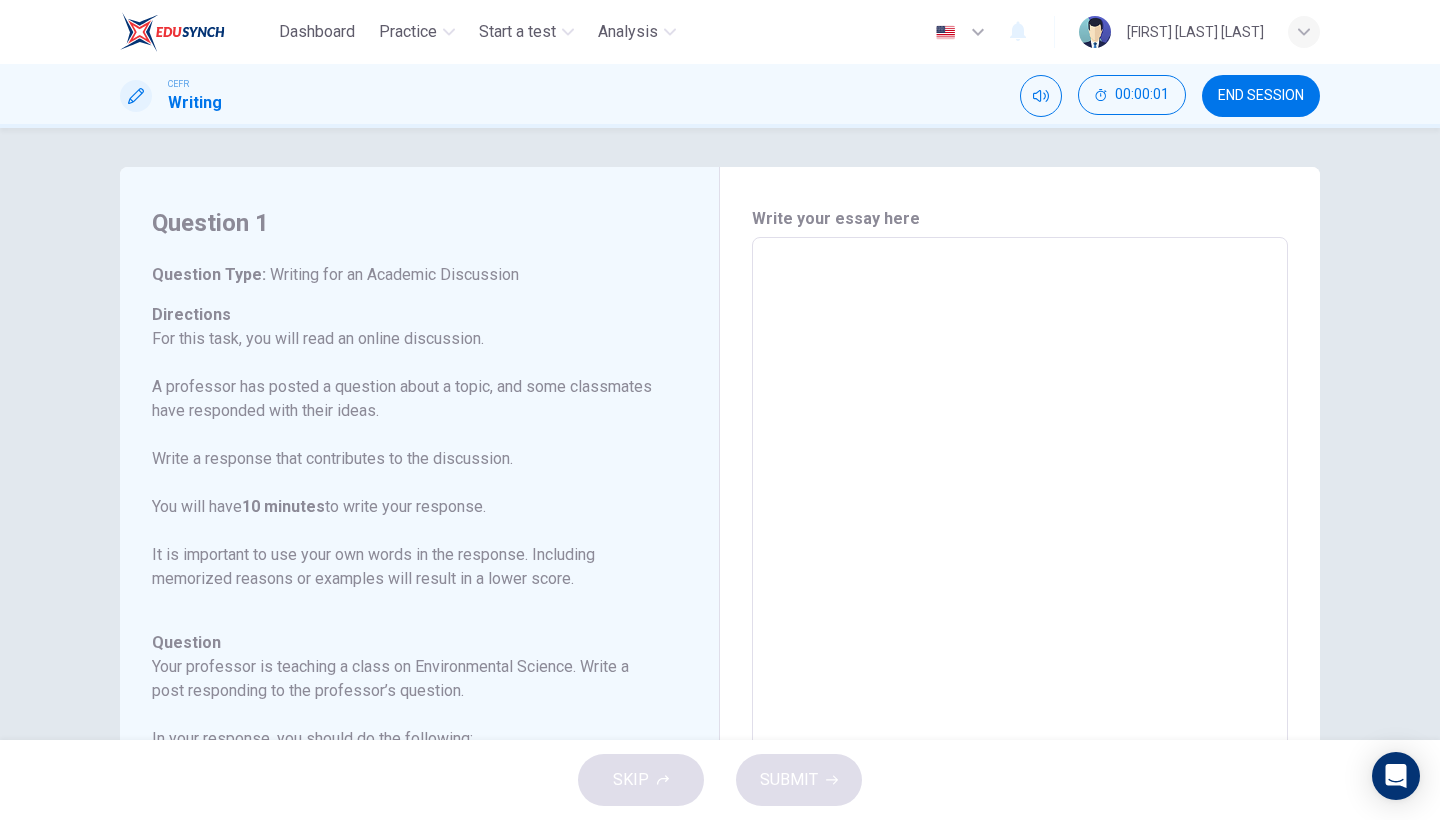 scroll, scrollTop: 0, scrollLeft: 0, axis: both 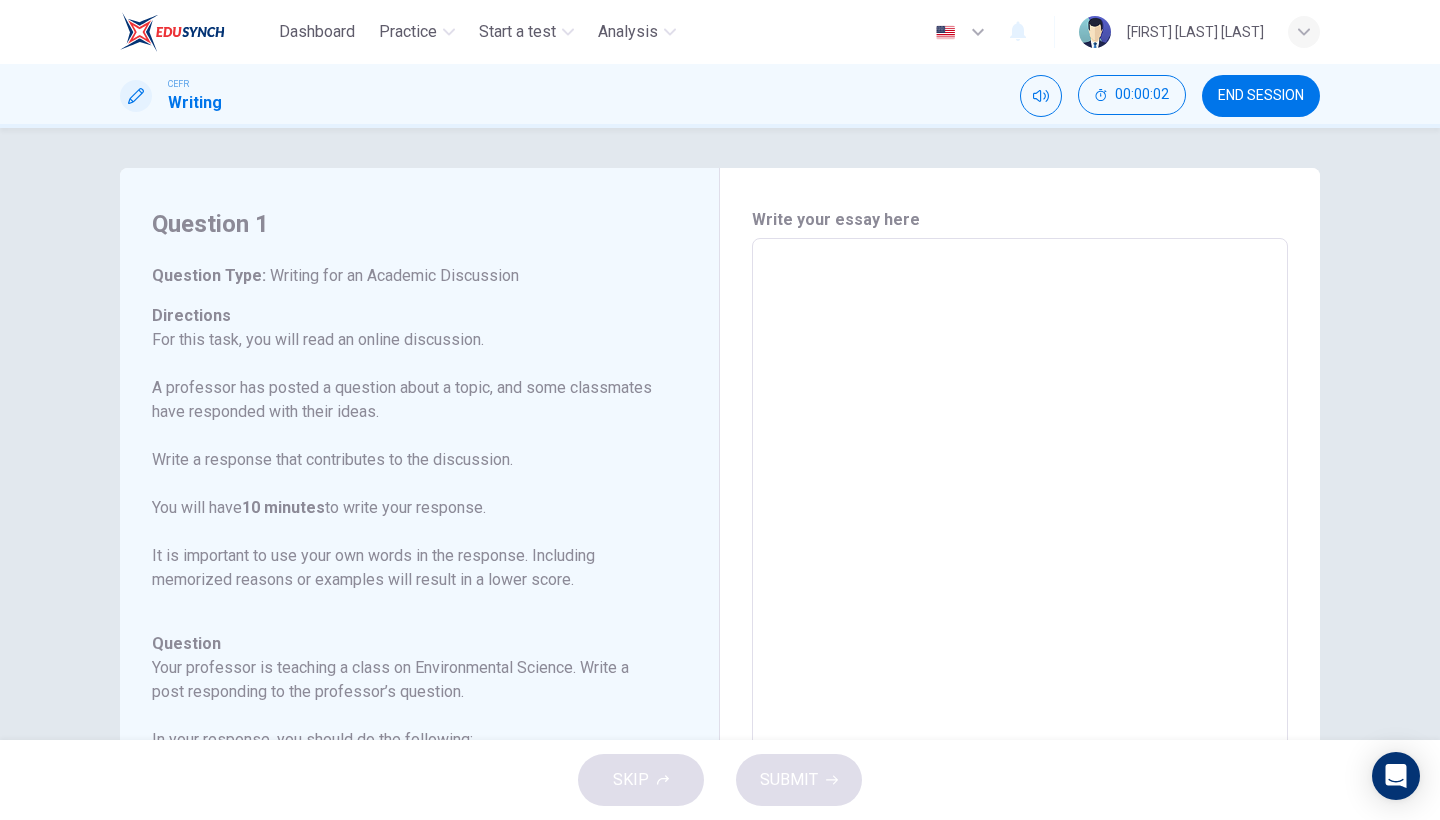 click at bounding box center [1020, 572] 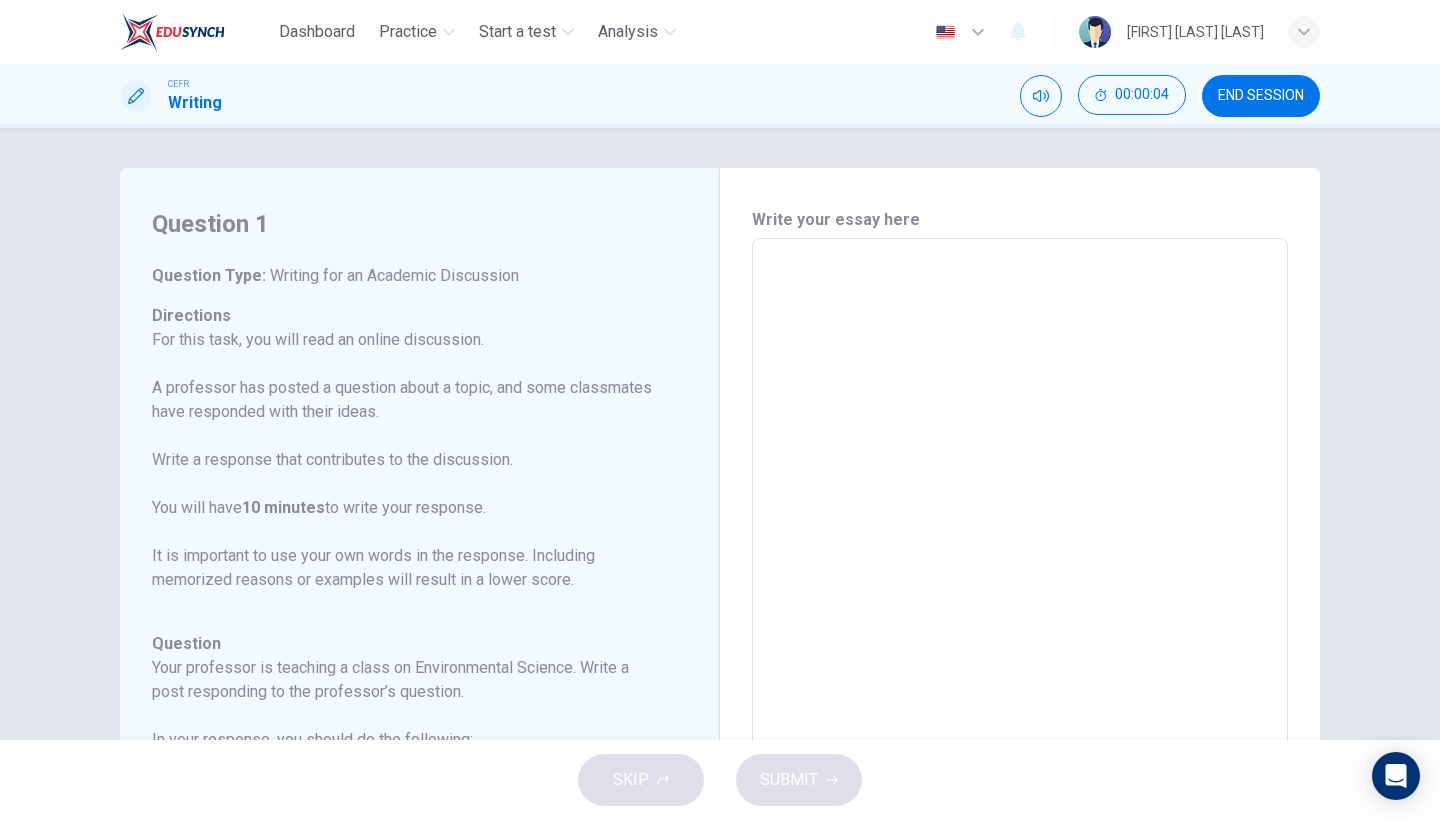 click at bounding box center (1020, 572) 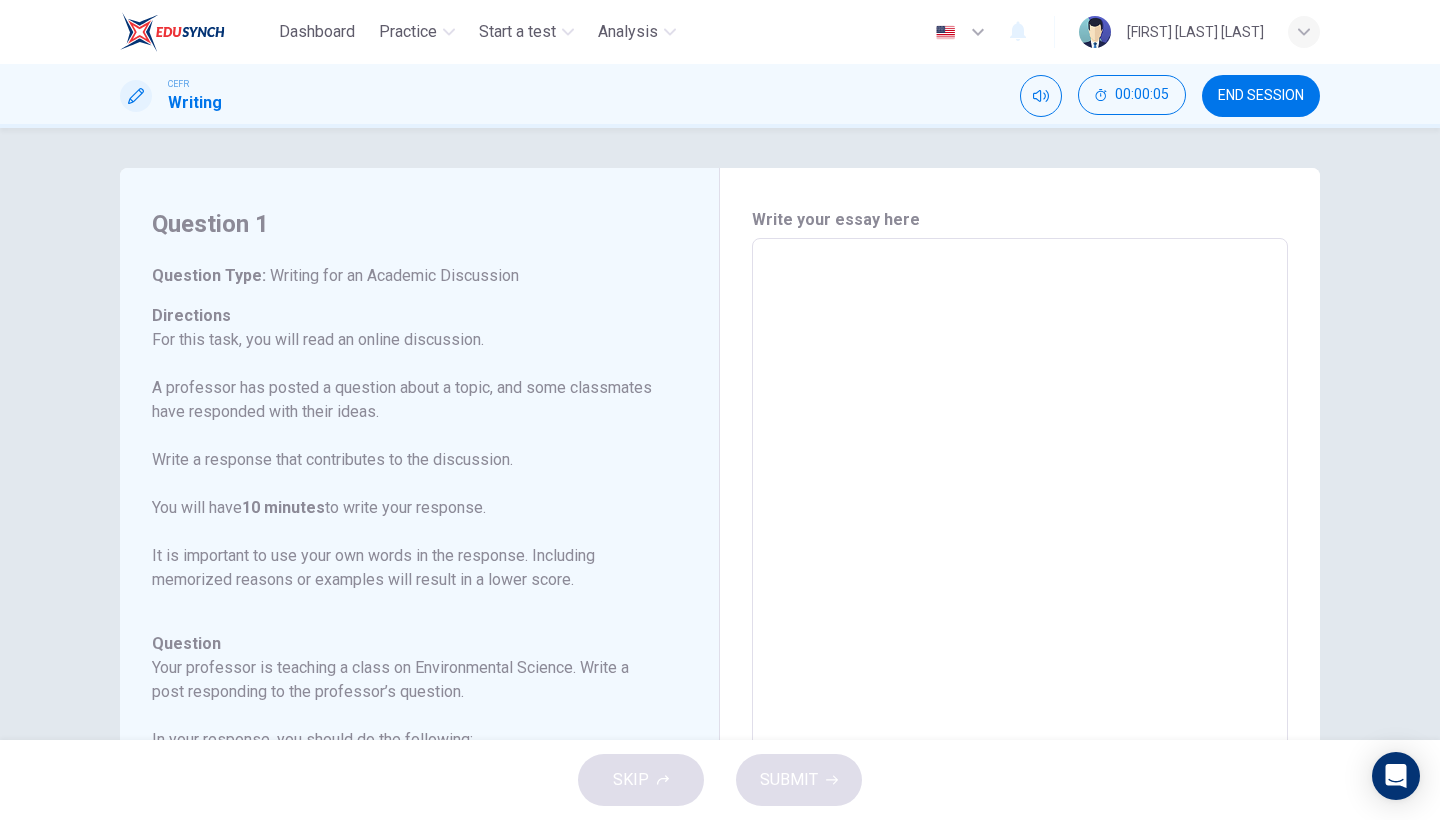 scroll, scrollTop: 278, scrollLeft: 0, axis: vertical 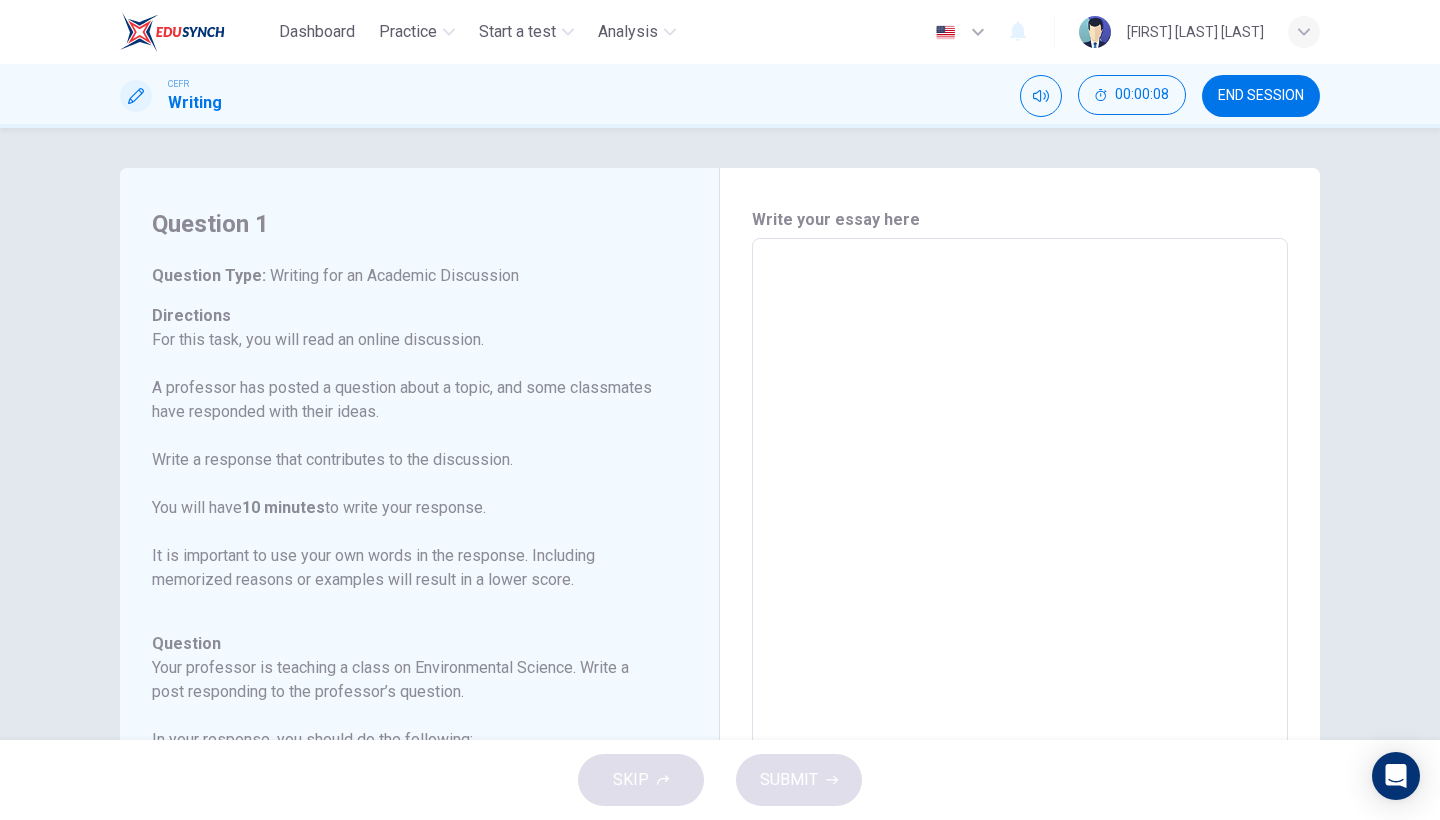 click at bounding box center [1020, 572] 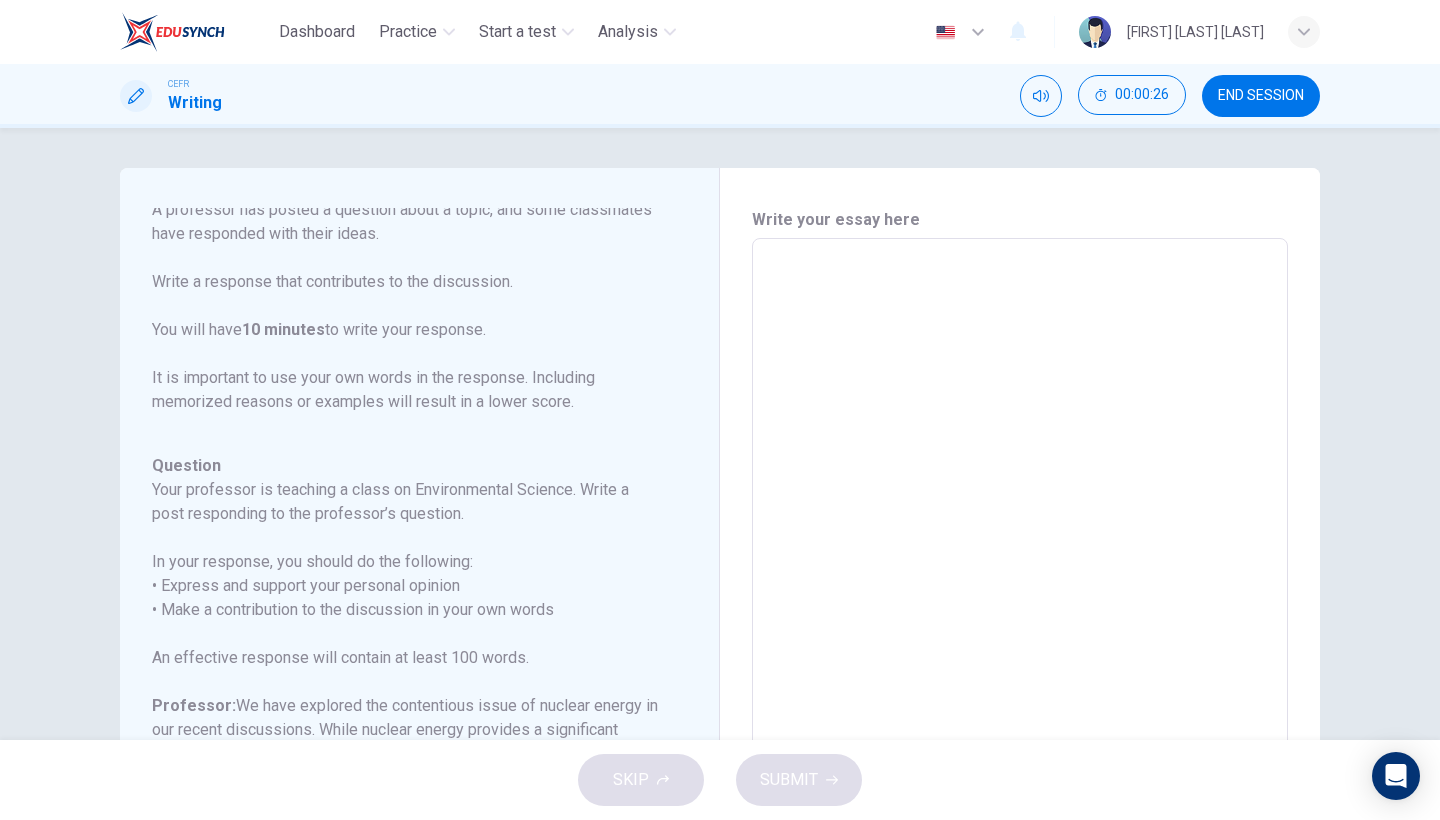 scroll, scrollTop: 270, scrollLeft: 0, axis: vertical 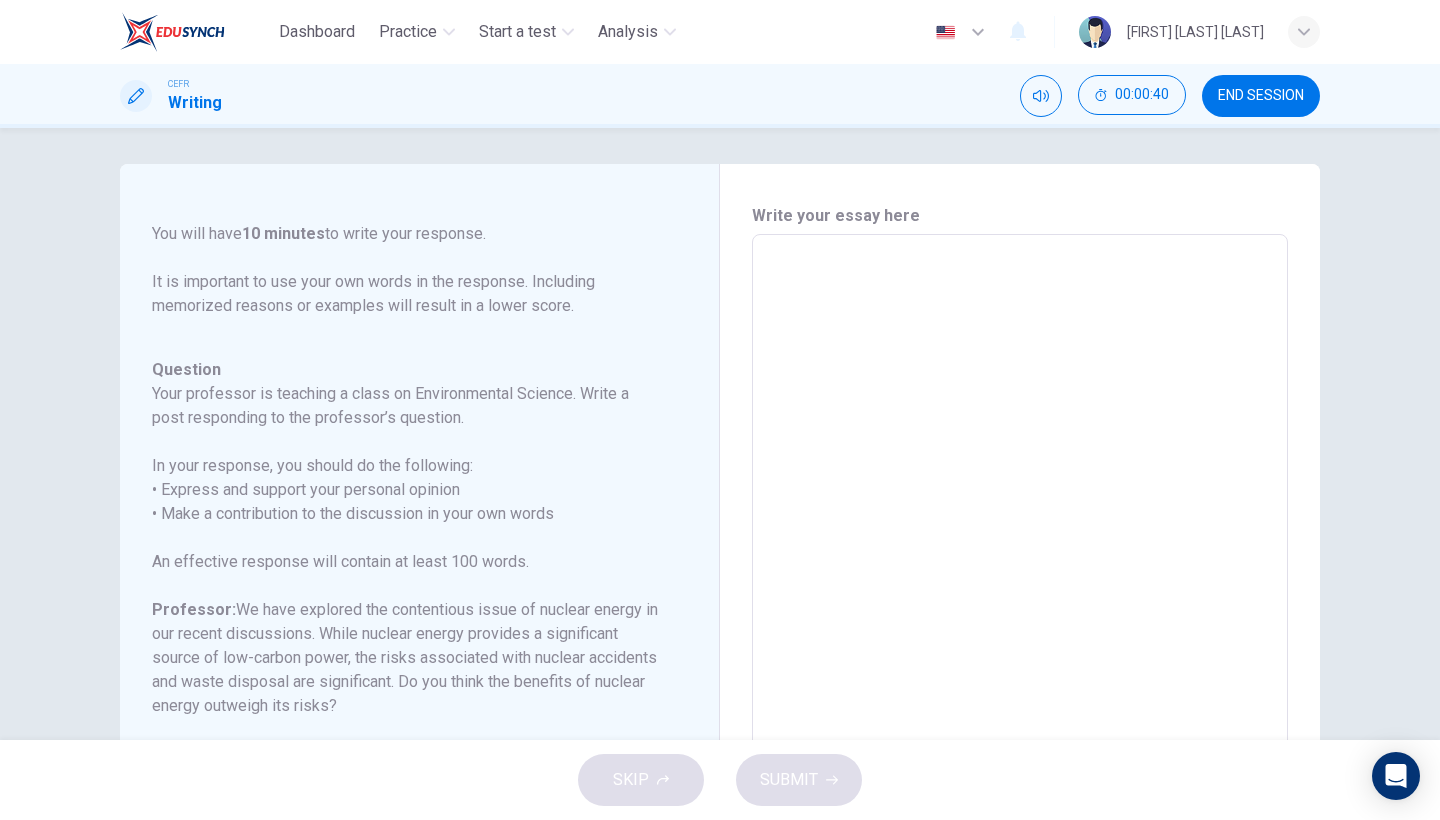 click at bounding box center [1020, 568] 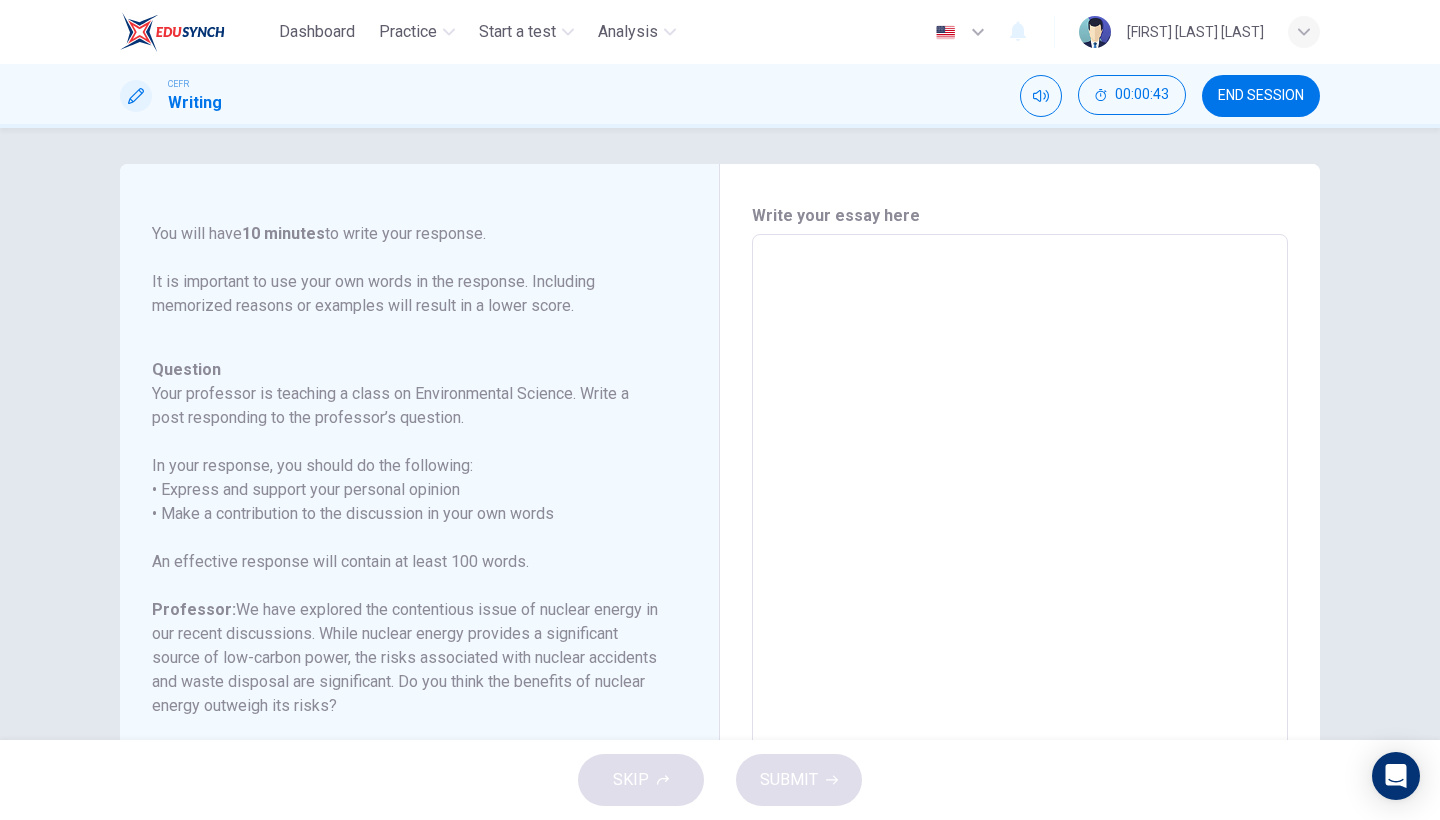 click at bounding box center [1020, 568] 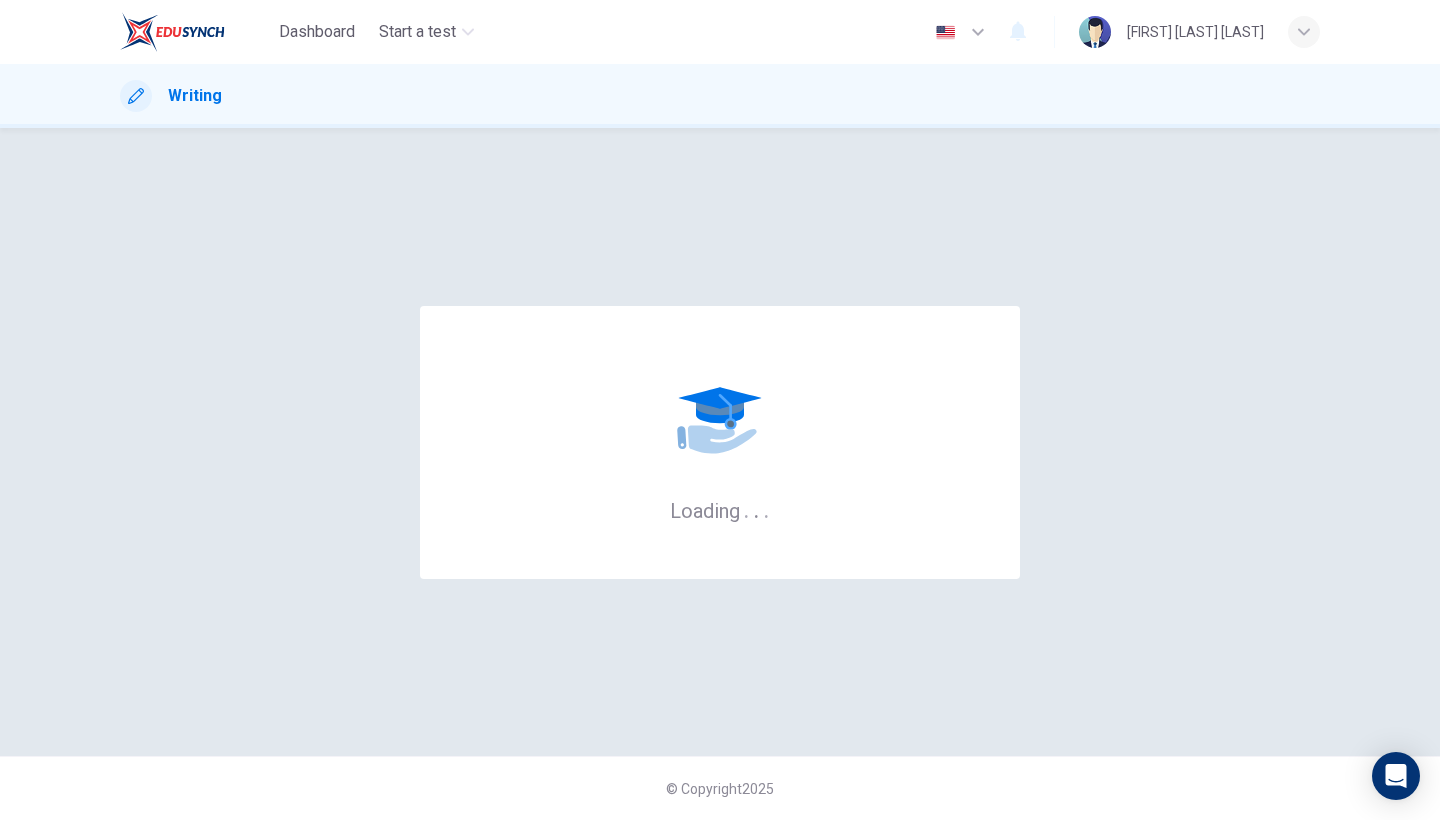 scroll, scrollTop: 0, scrollLeft: 0, axis: both 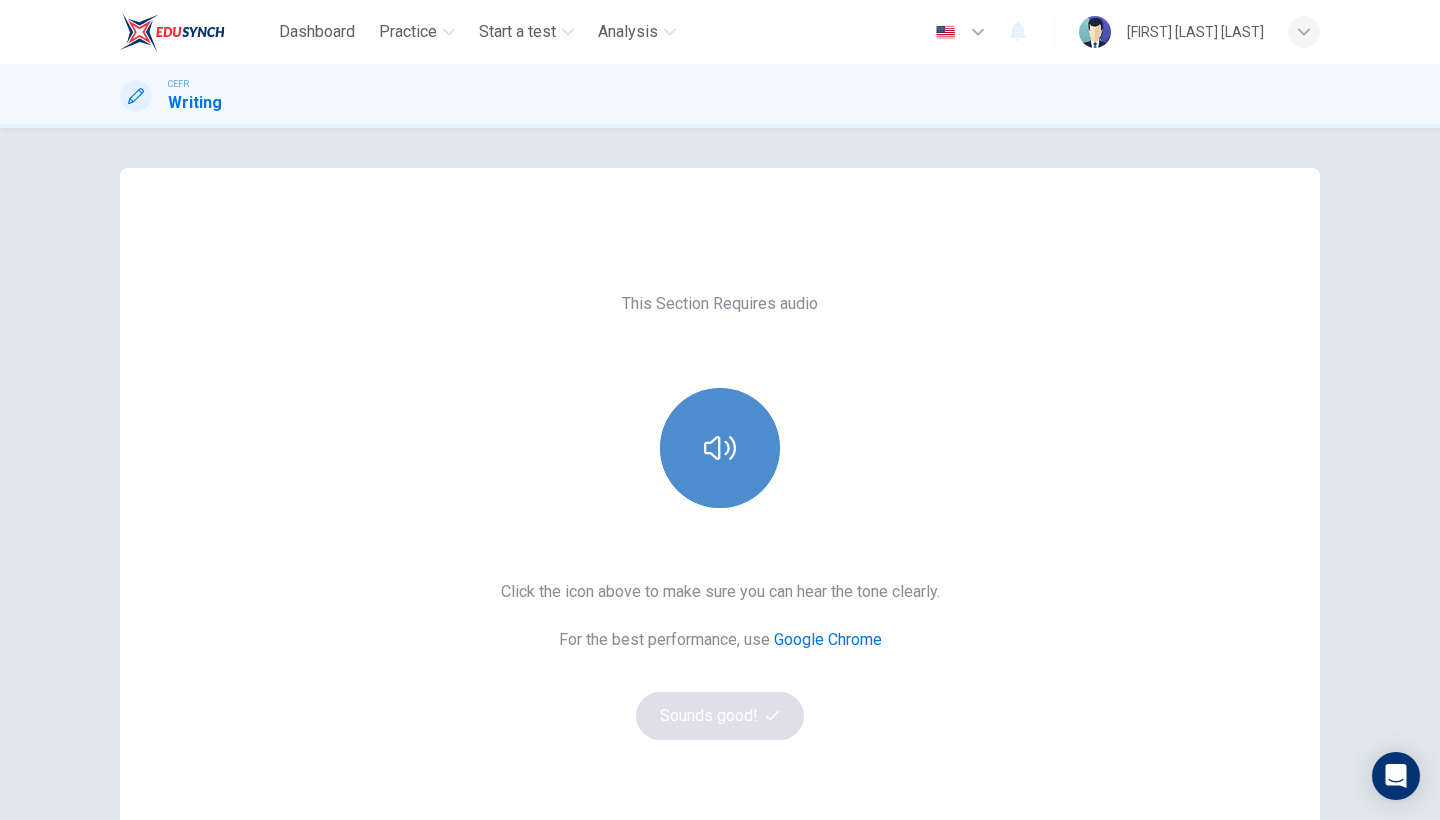 click at bounding box center [720, 448] 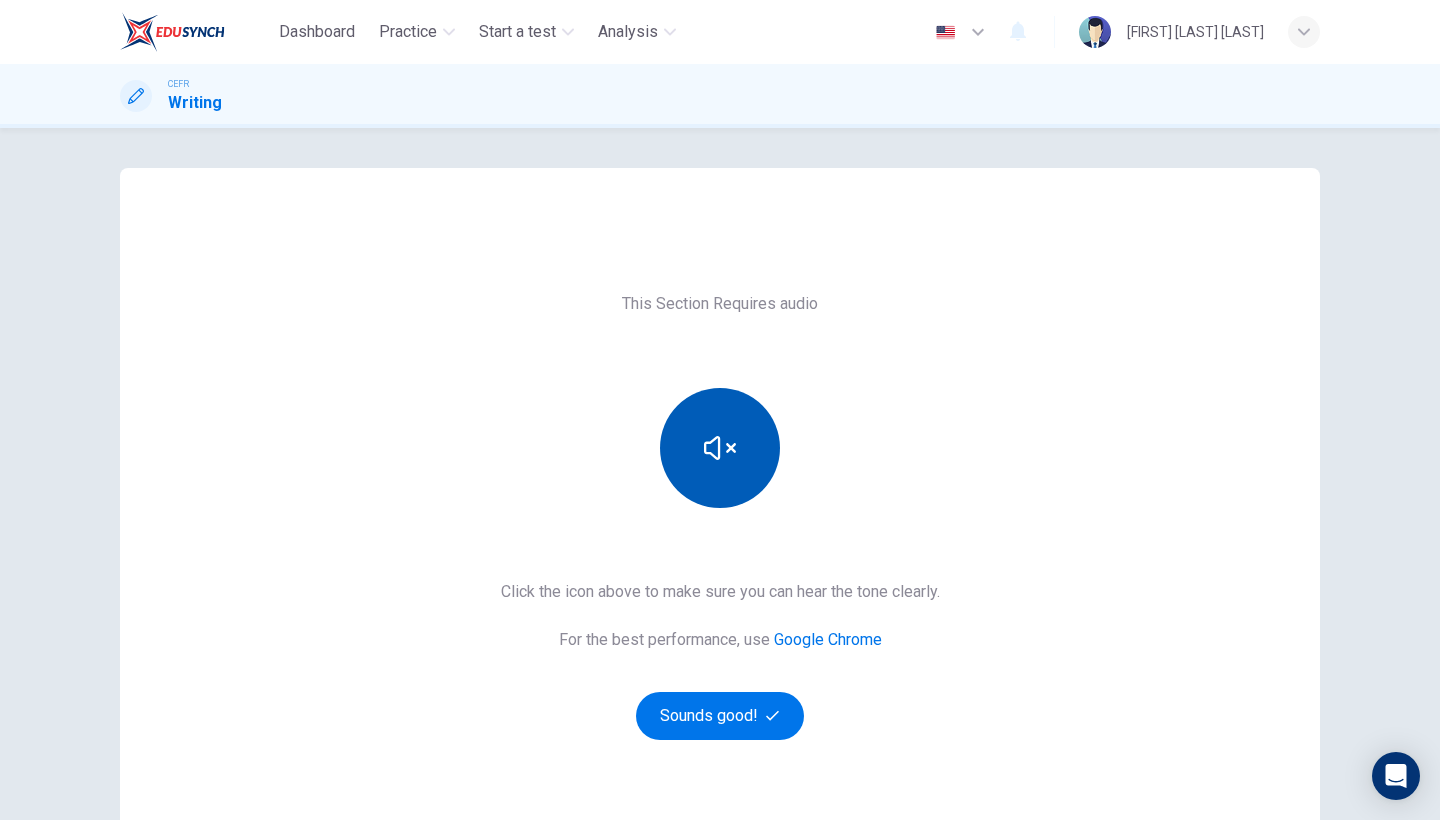 scroll, scrollTop: 22, scrollLeft: 0, axis: vertical 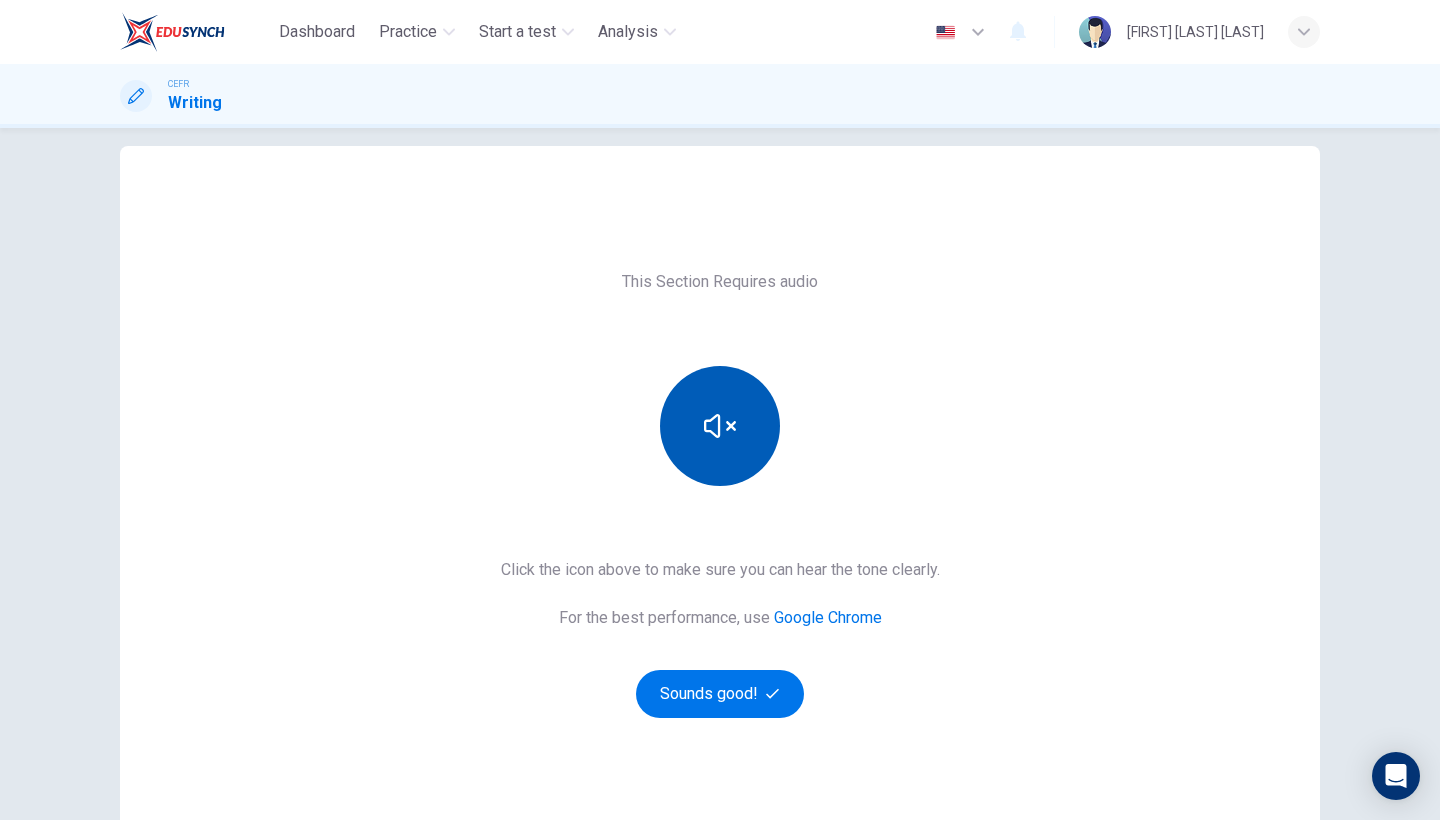 click at bounding box center [720, 426] 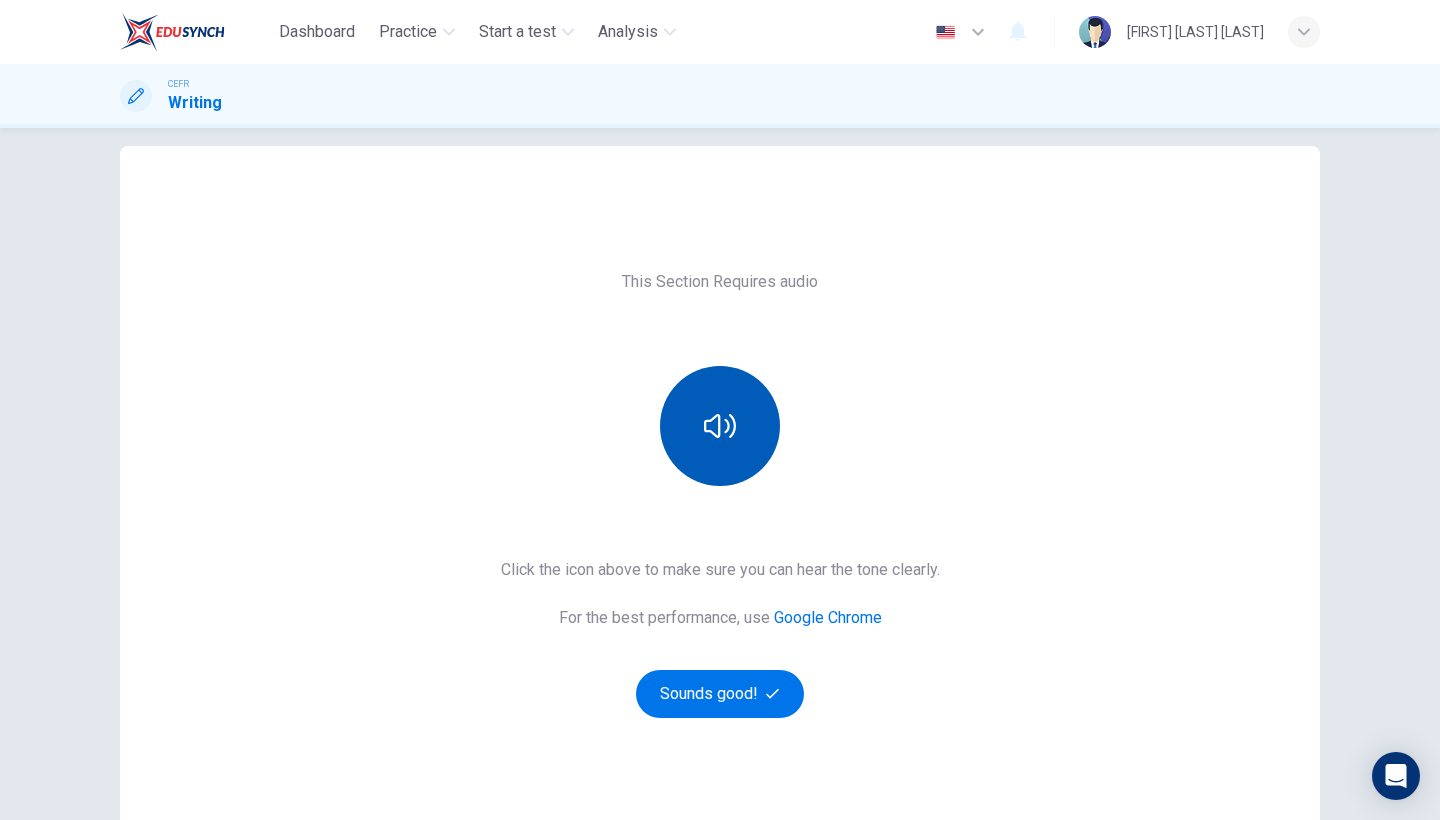 click at bounding box center [720, 426] 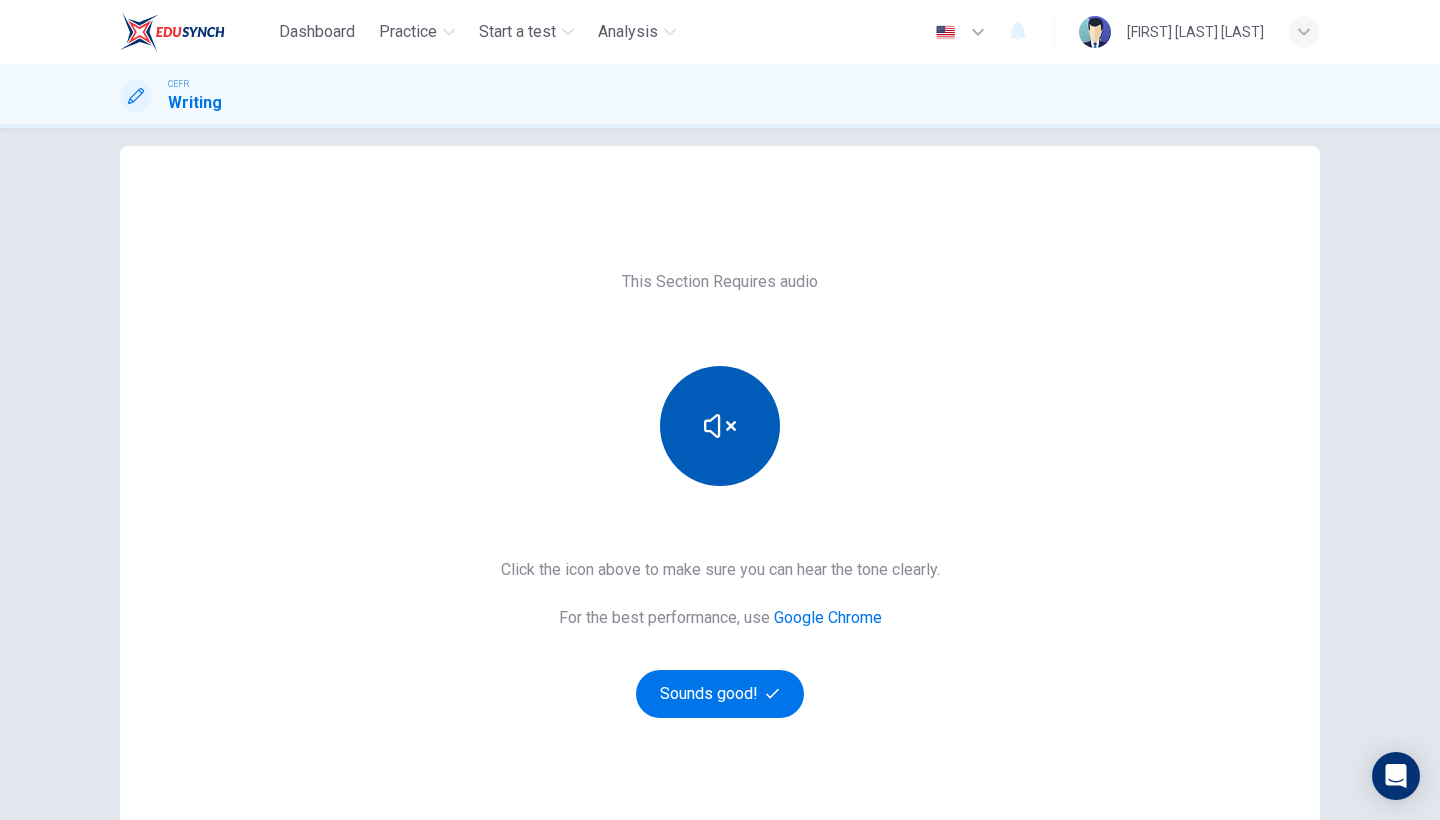 click at bounding box center [720, 426] 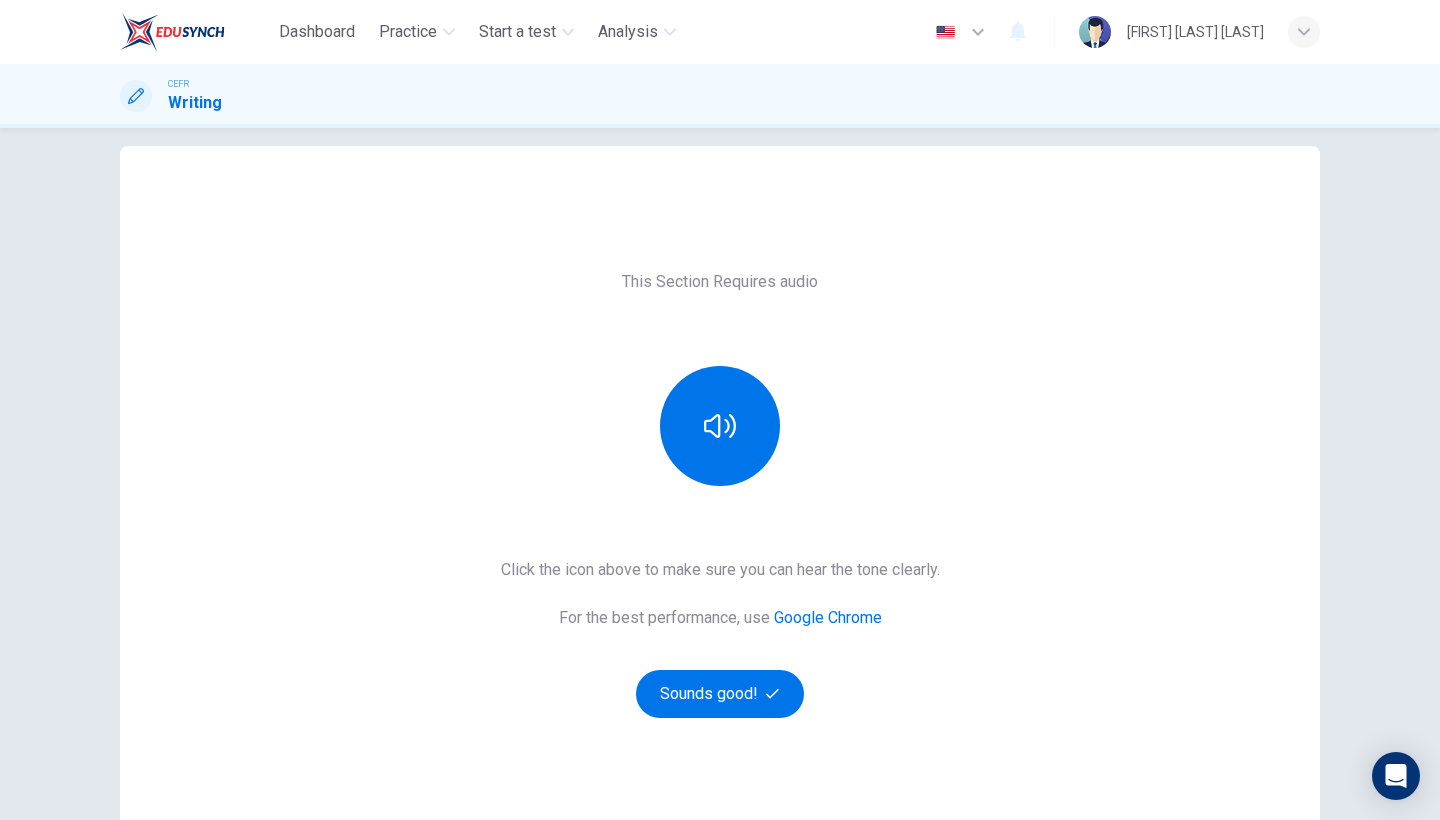 click at bounding box center [720, 426] 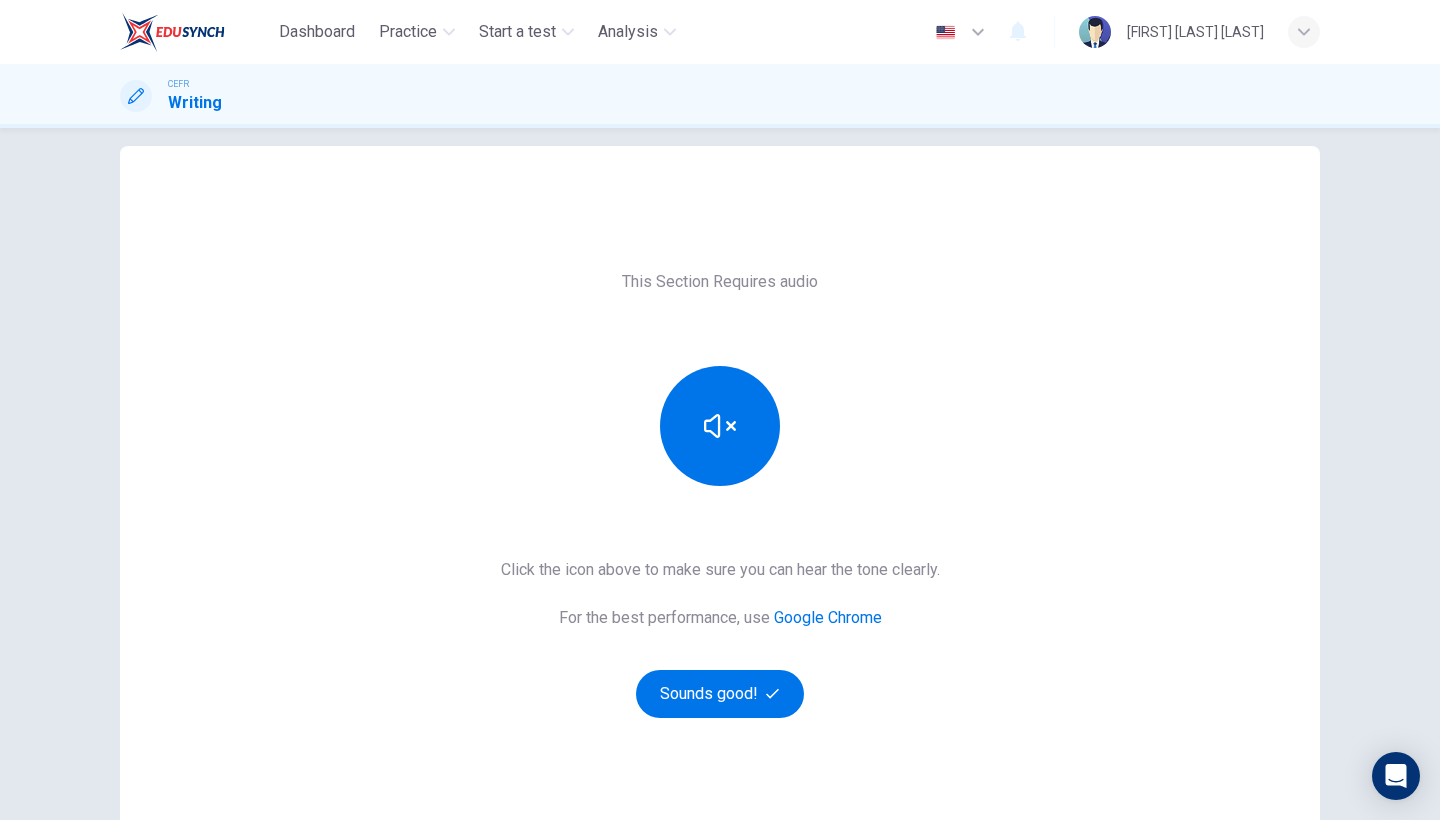 scroll, scrollTop: 147, scrollLeft: 0, axis: vertical 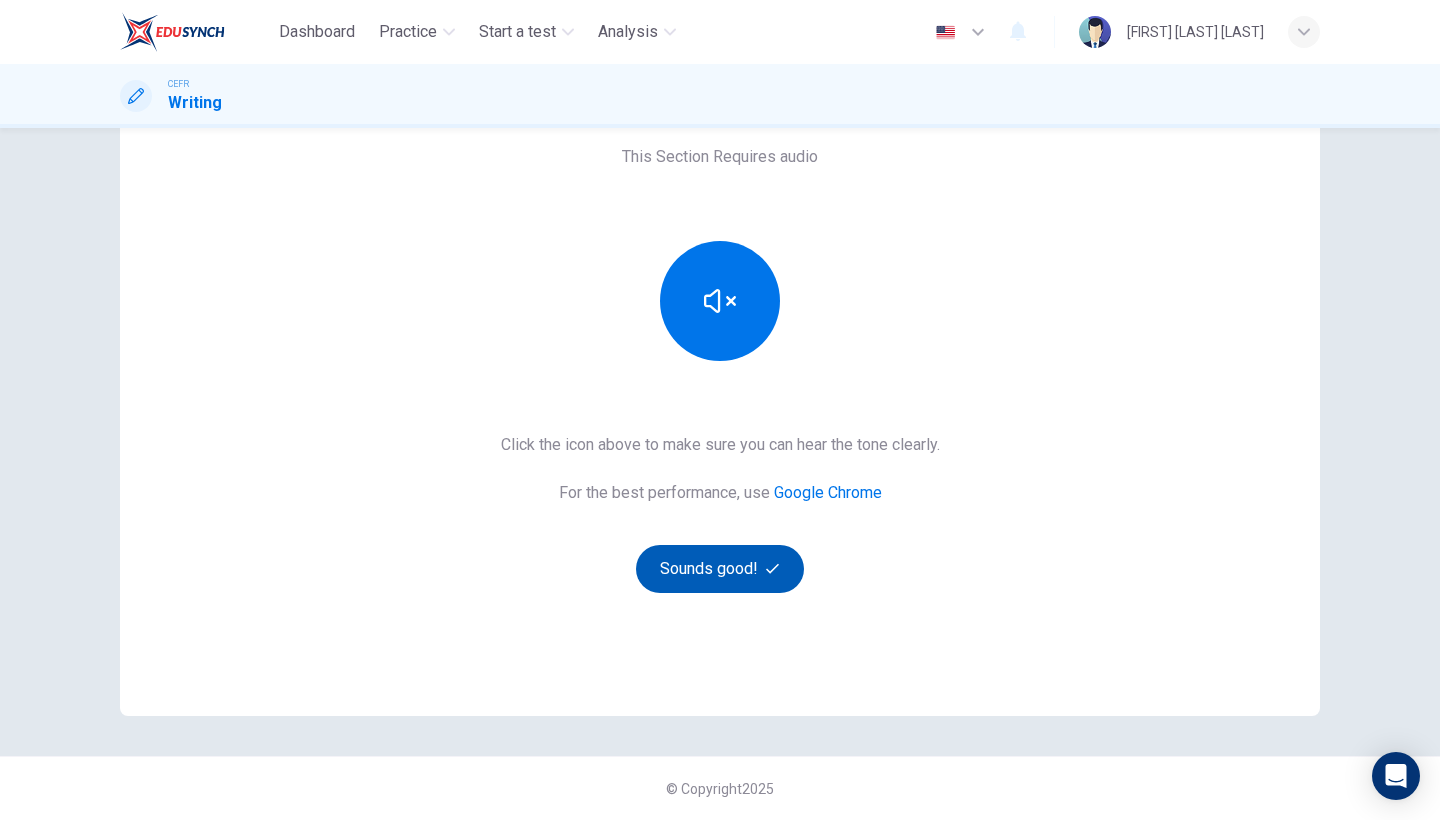 click on "Sounds good!" at bounding box center (720, 569) 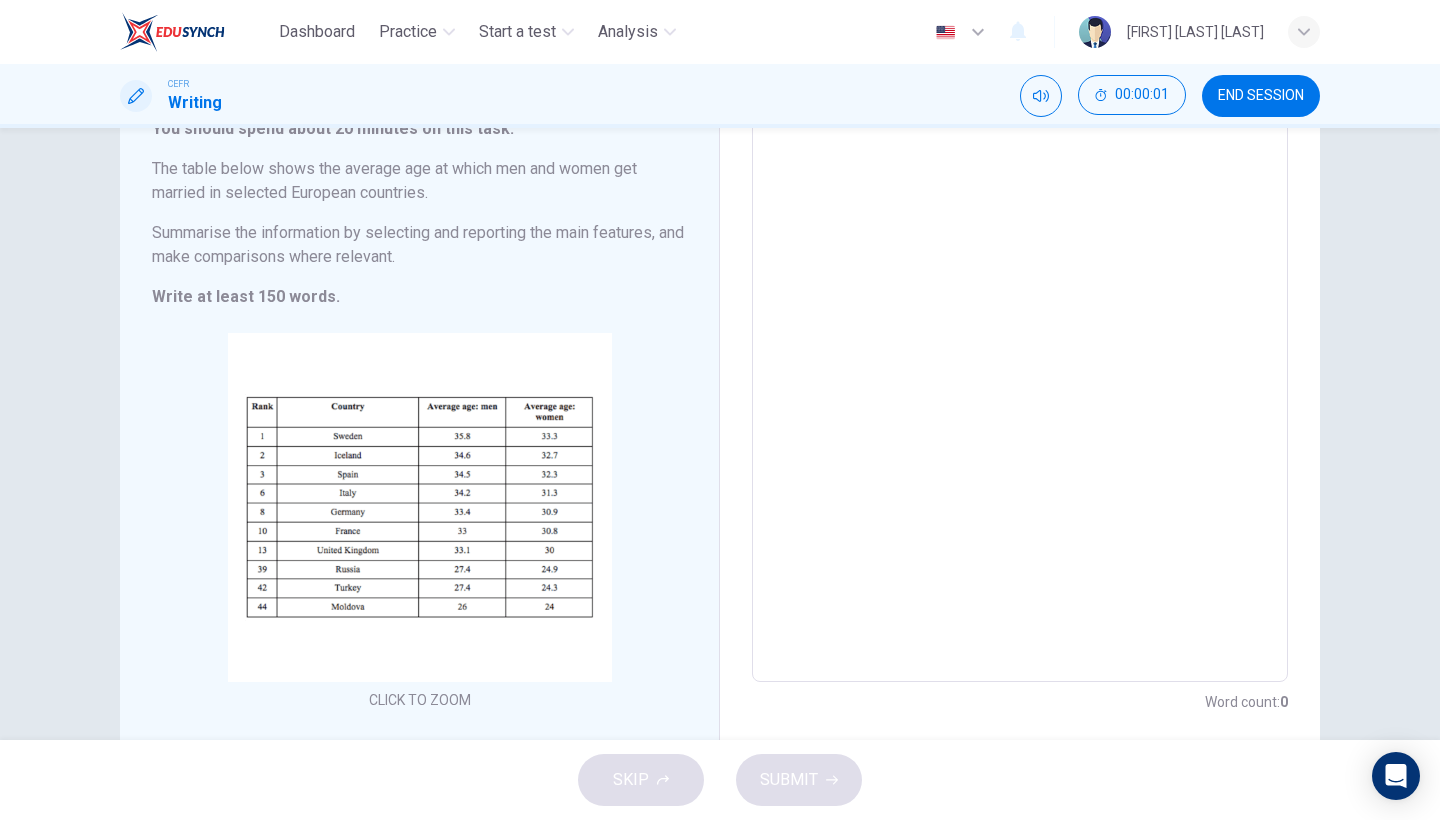 scroll, scrollTop: 0, scrollLeft: 0, axis: both 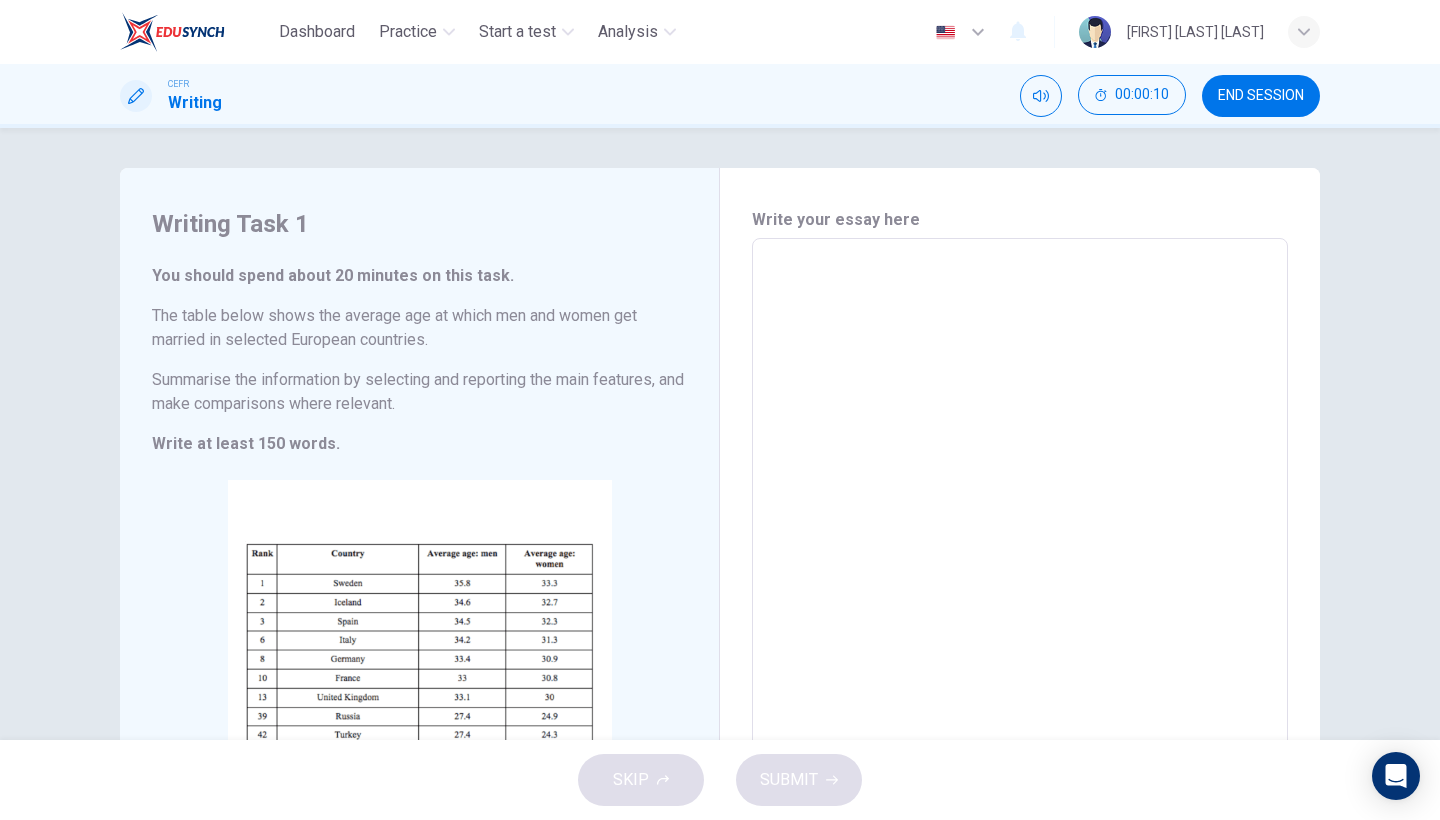 drag, startPoint x: 149, startPoint y: 384, endPoint x: 317, endPoint y: 395, distance: 168.35974 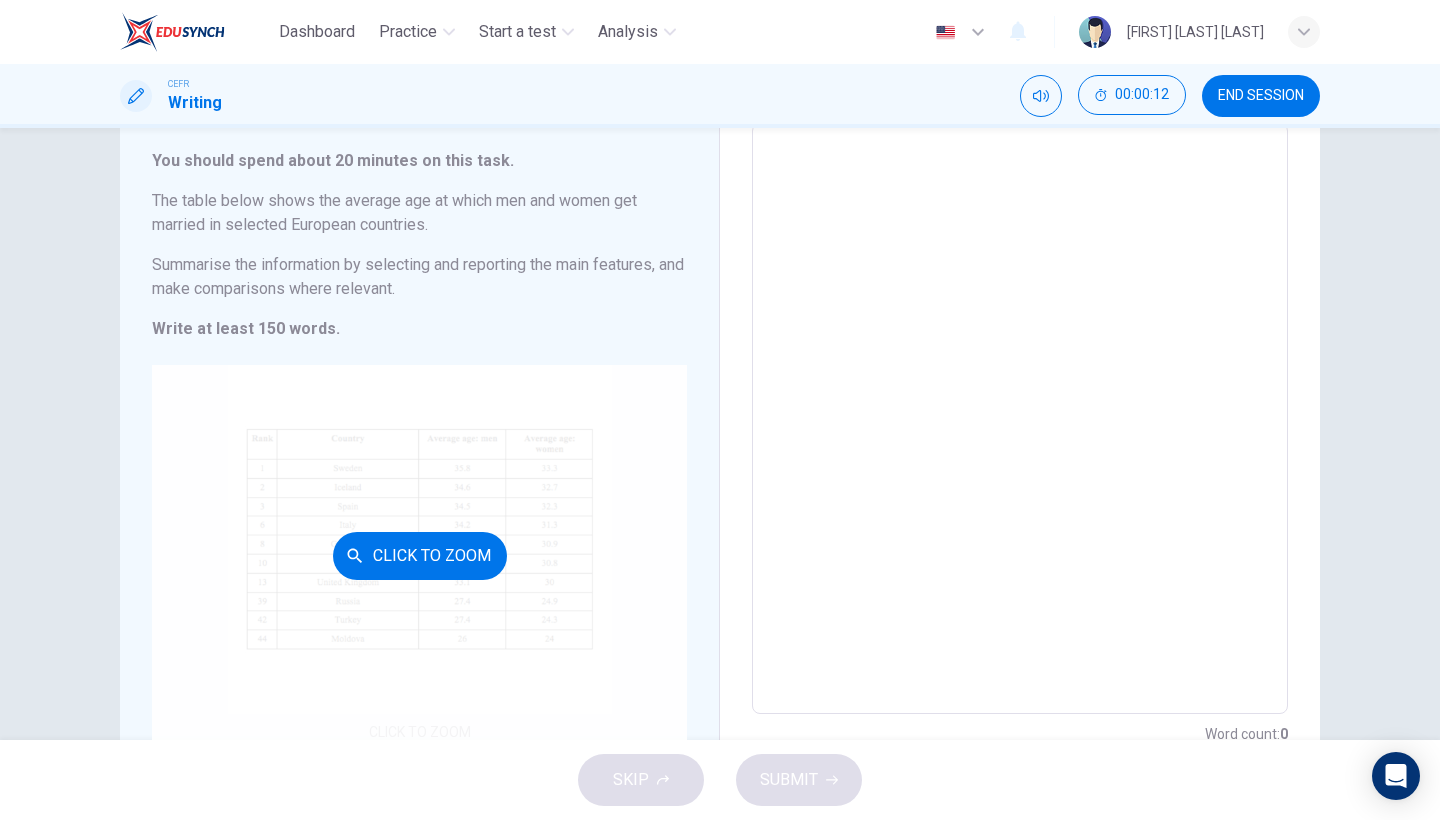 scroll, scrollTop: 201, scrollLeft: 0, axis: vertical 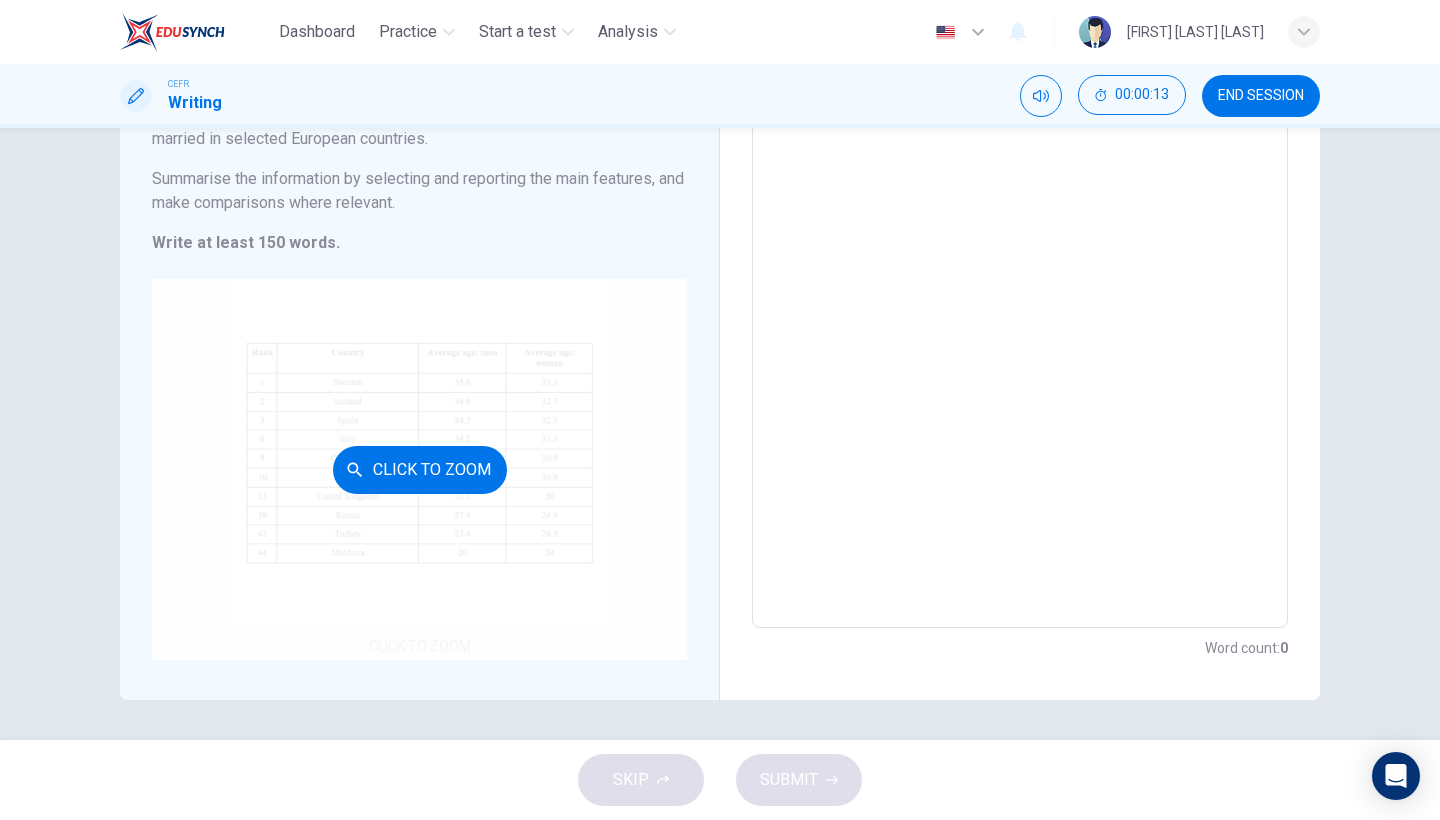 click on "Click to Zoom" at bounding box center (420, 470) 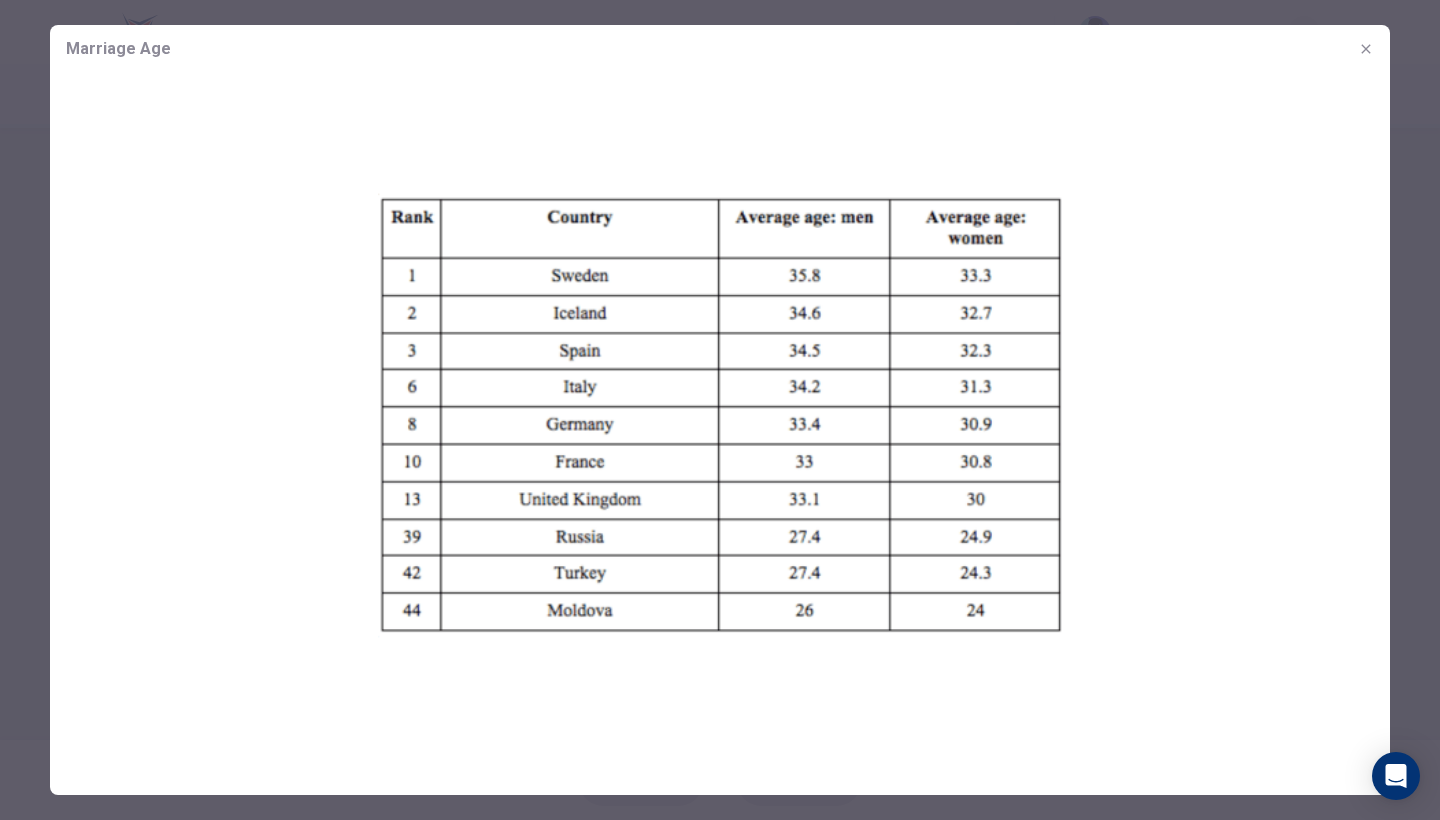 click at bounding box center [1366, 49] 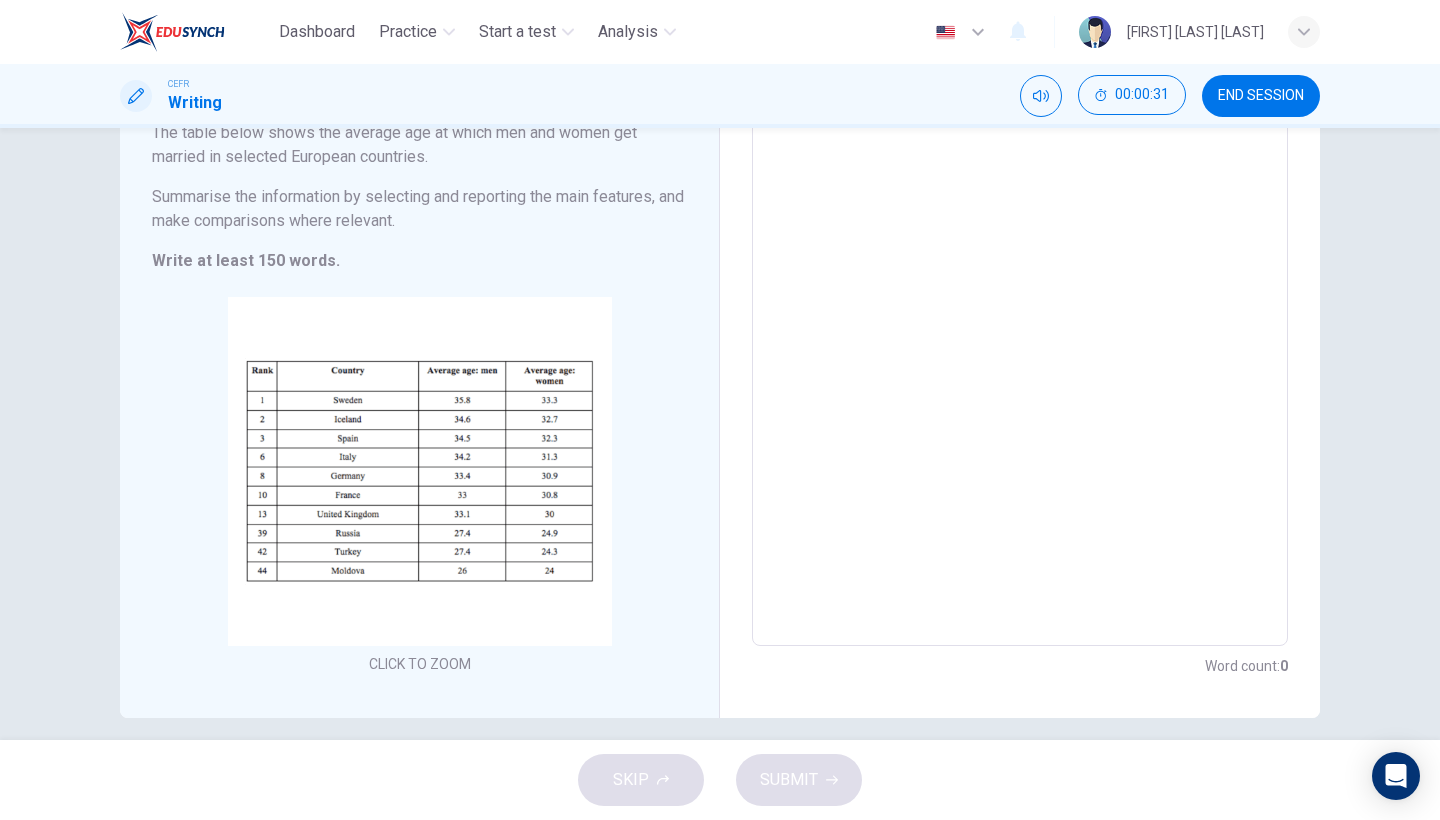 scroll, scrollTop: 48, scrollLeft: 0, axis: vertical 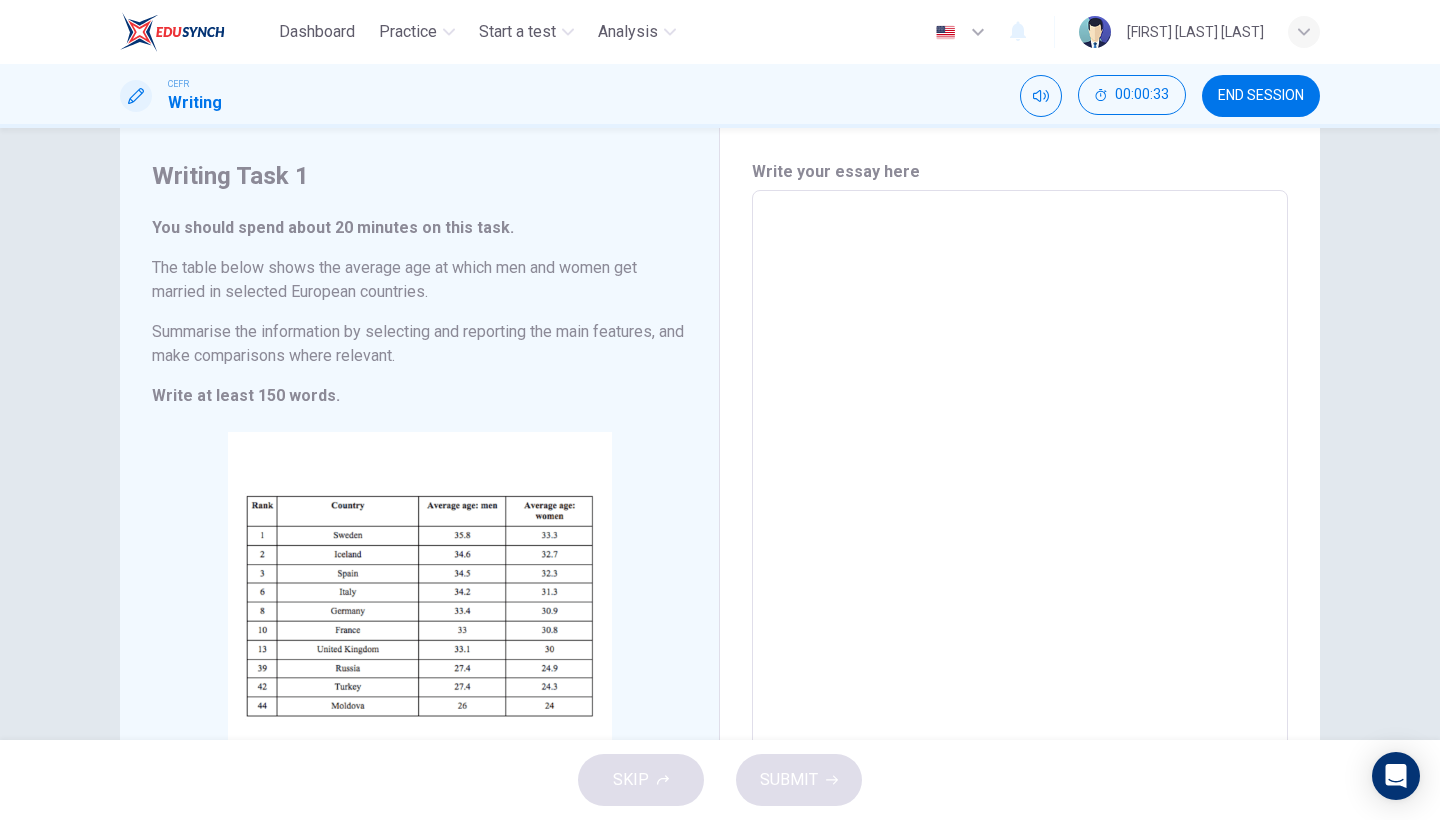 click at bounding box center [1020, 486] 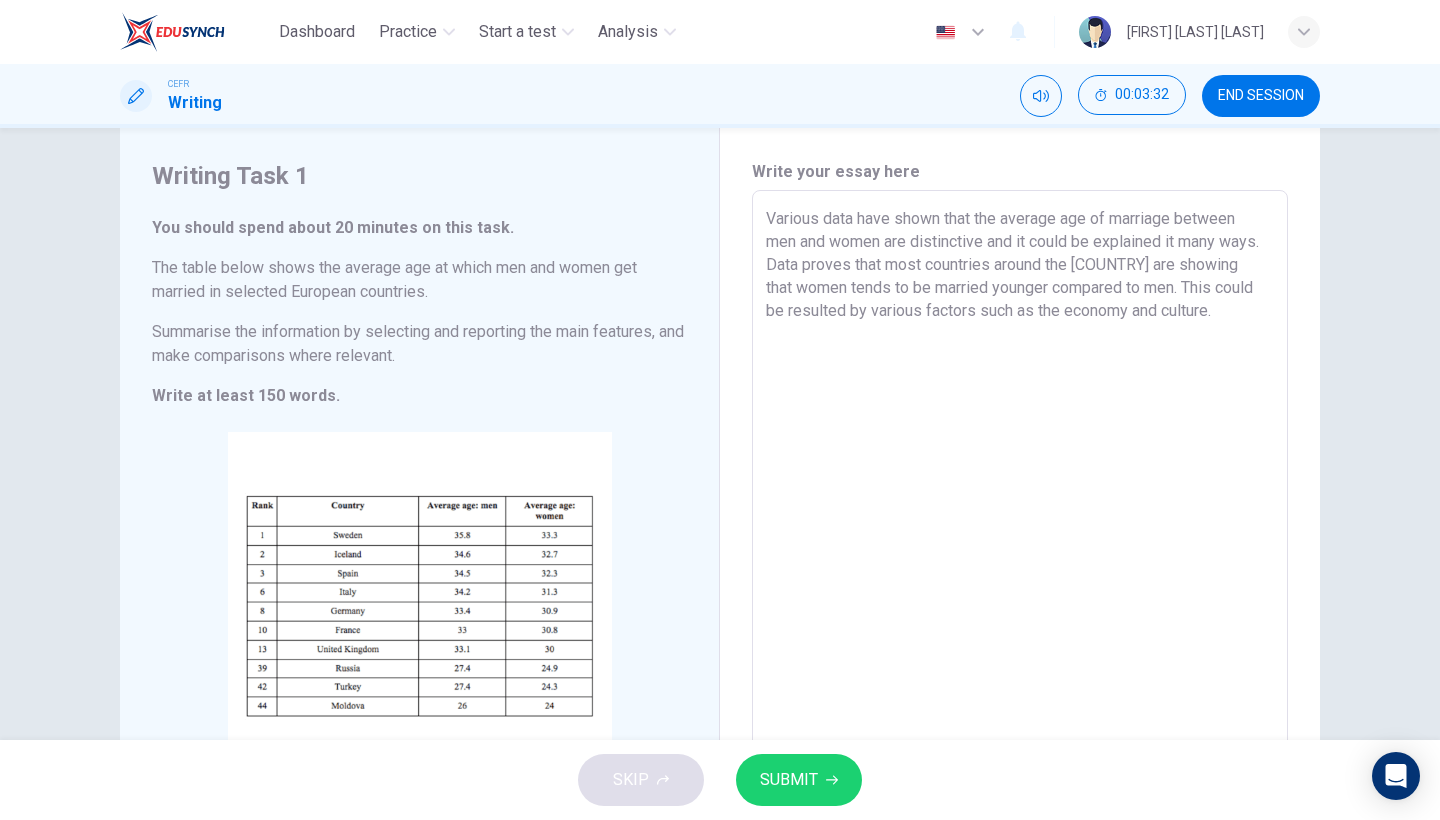 click on "Various data have shown that the average age of marriage between men and women are distinctive and it could be explained it many ways. Data proves that most countries around the [COUNTRY] are showing that women tends to be married younger compared to men. This could be resulted by various factors such as the economy and culture." at bounding box center (1020, 486) 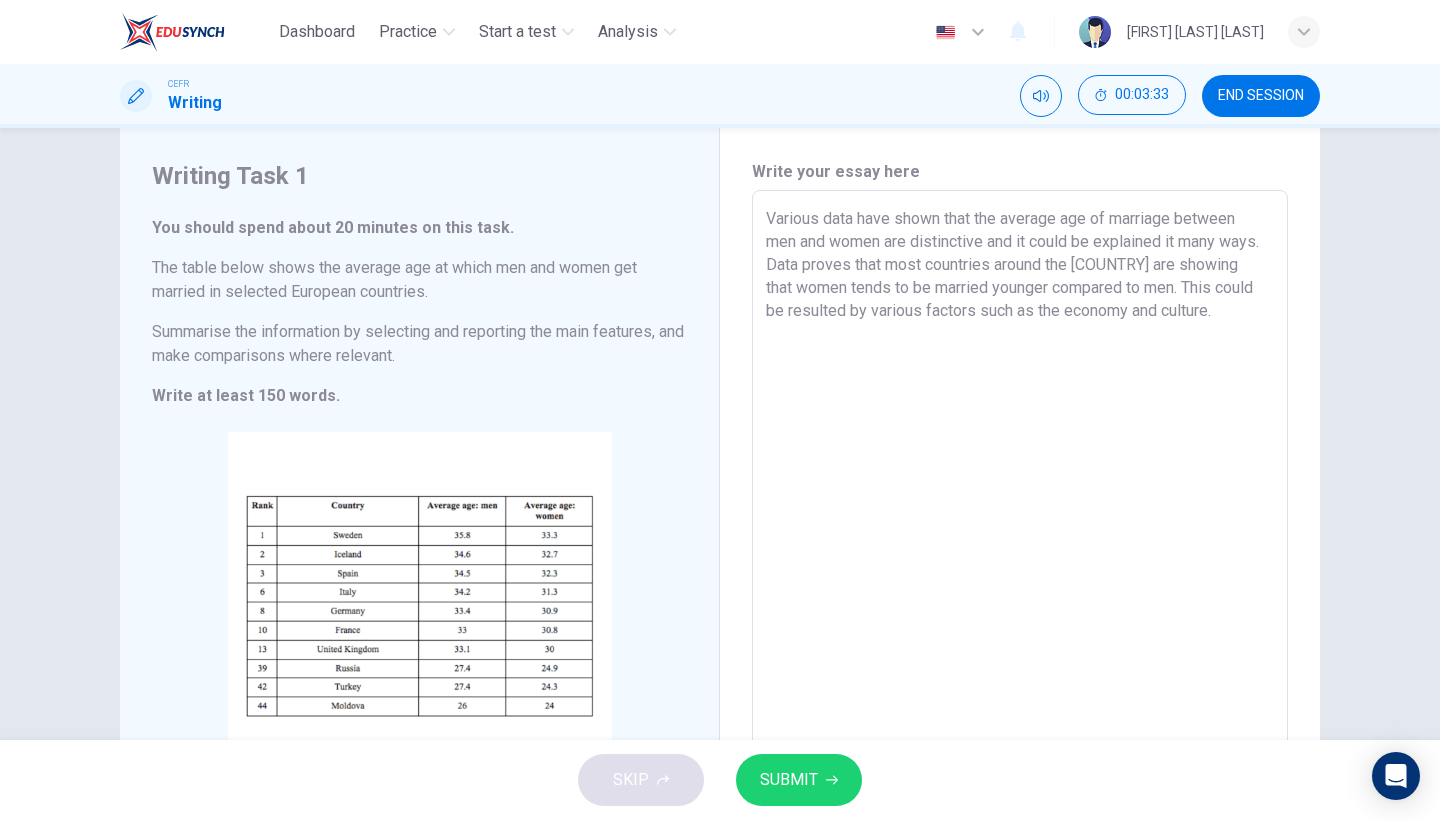 type on "Various data have shown that the average age of marriage between men and women are distinctive and it could be explained it many ways. Data proves that most countries around the [COUNTRY] are showing that women tends to be married younger compared to men. This could be resulted by various factors such as the economy and culture." 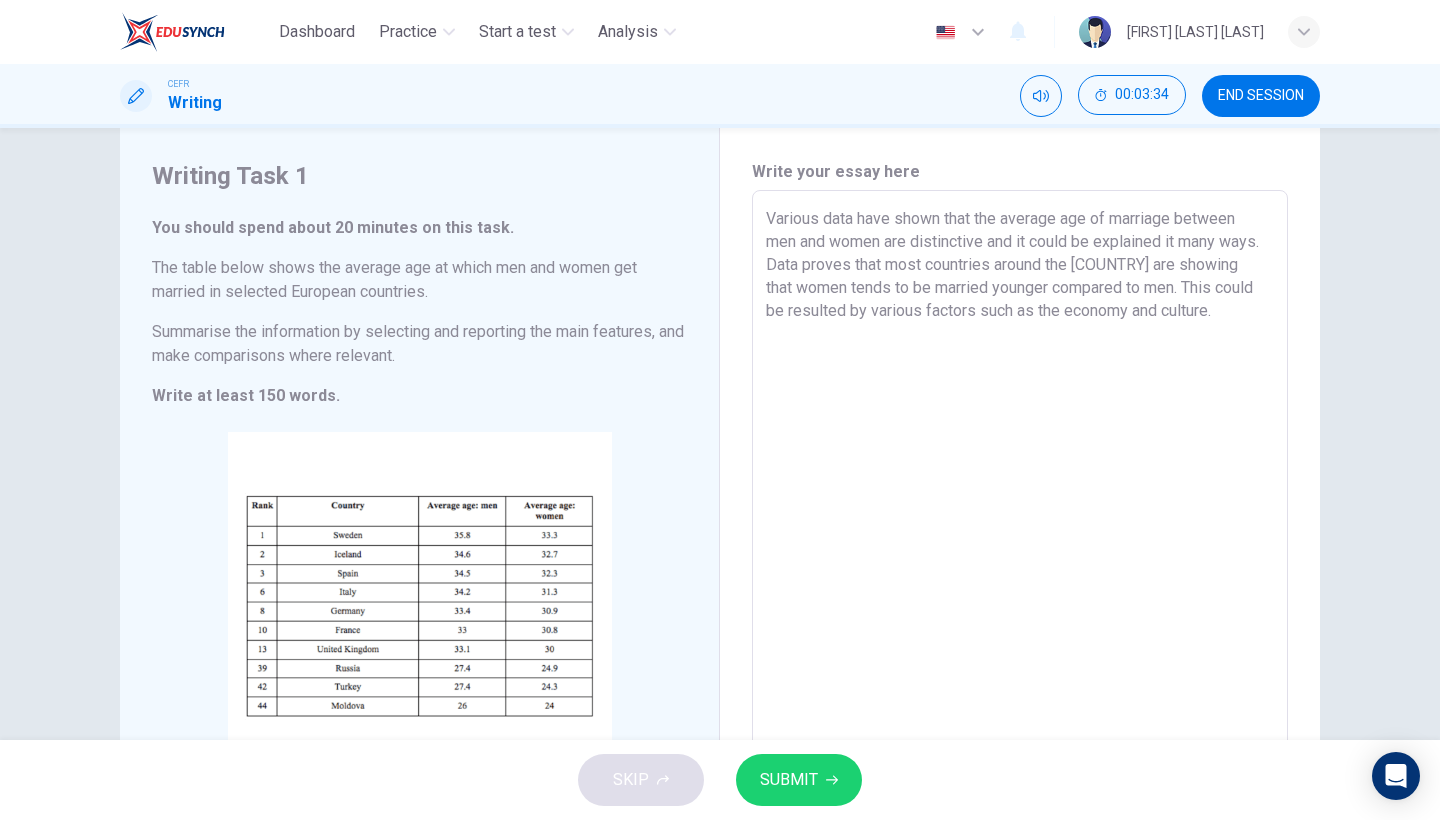 click on "Various data have shown that the average age of marriage between men and women are distinctive and it could be explained it many ways. Data proves that most countries around the [COUNTRY] are showing that women tends to be married younger compared to men. This could be resulted by various factors such as the economy and culture." at bounding box center [1020, 486] 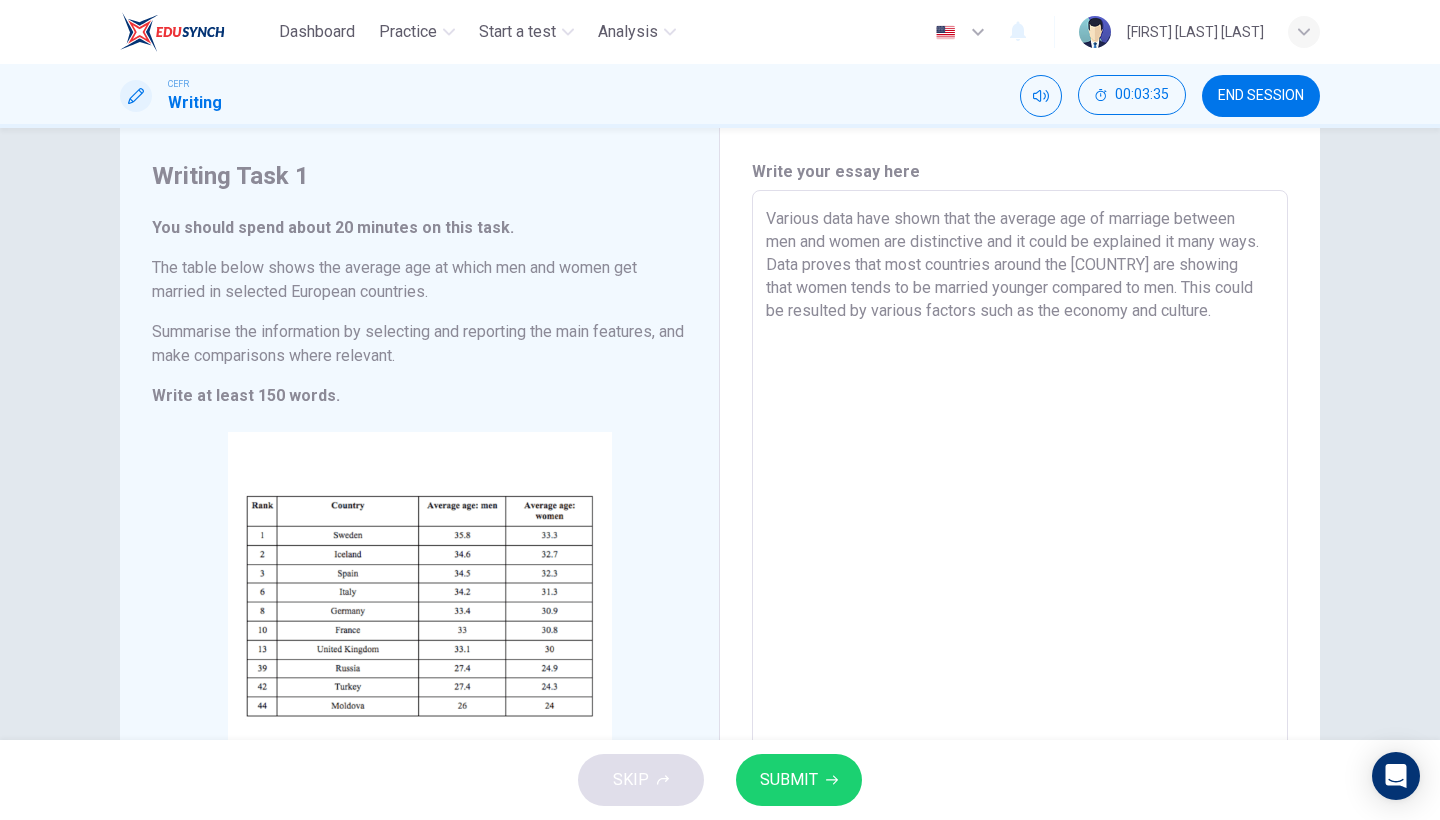 type 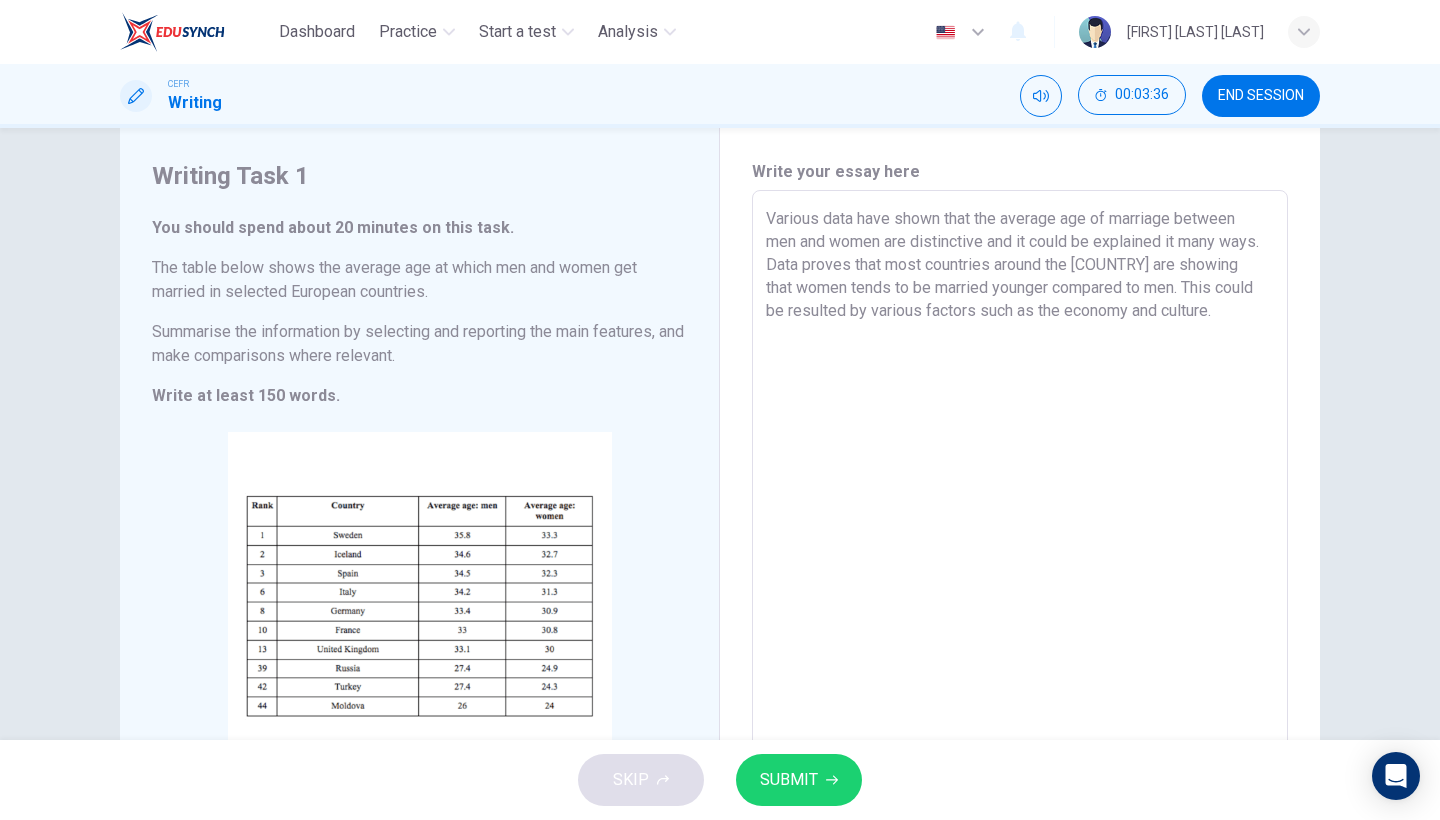 click on "Various data have shown that the average age of marriage between men and women are distinctive and it could be explained it many ways. Data proves that most countries around the [COUNTRY] are showing that women tends to be married younger compared to men. This could be resulted by various factors such as the economy and culture." at bounding box center (1020, 486) 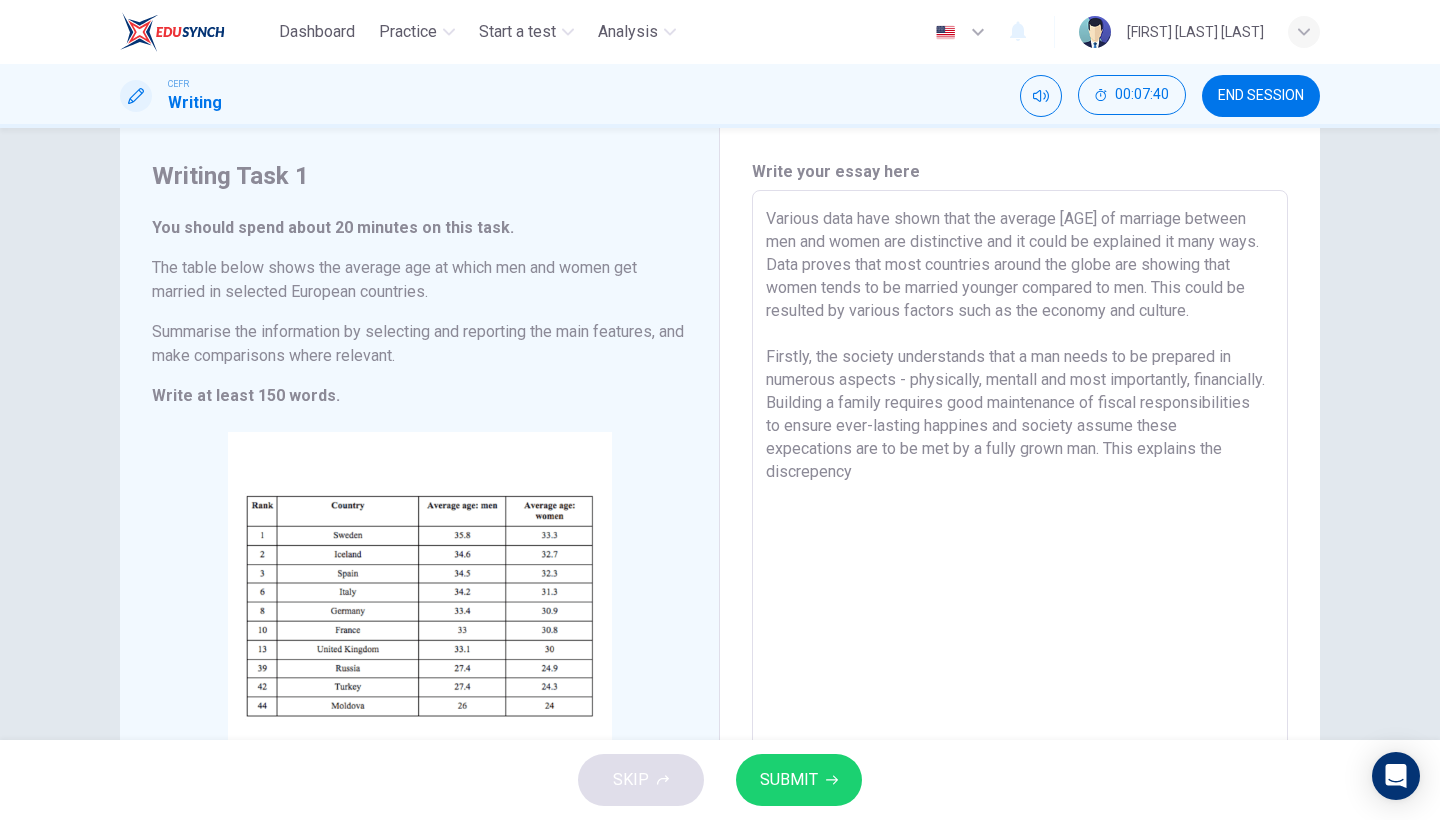 click on "Various data have shown that the average [AGE] of marriage between men and women are distinctive and it could be explained it many ways. Data proves that most countries around the globe are showing that women tends to be married younger compared to men. This could be resulted by various factors such as the economy and culture.
Firstly, the society understands that a man needs to be prepared in numerous aspects - physically, mentall and most importantly, financially. Building a family requires good maintenance of fiscal responsibilities to ensure ever-lasting happines and society assume these expecations are to be met by a fully grown man. This explains the discrepency" at bounding box center [1020, 486] 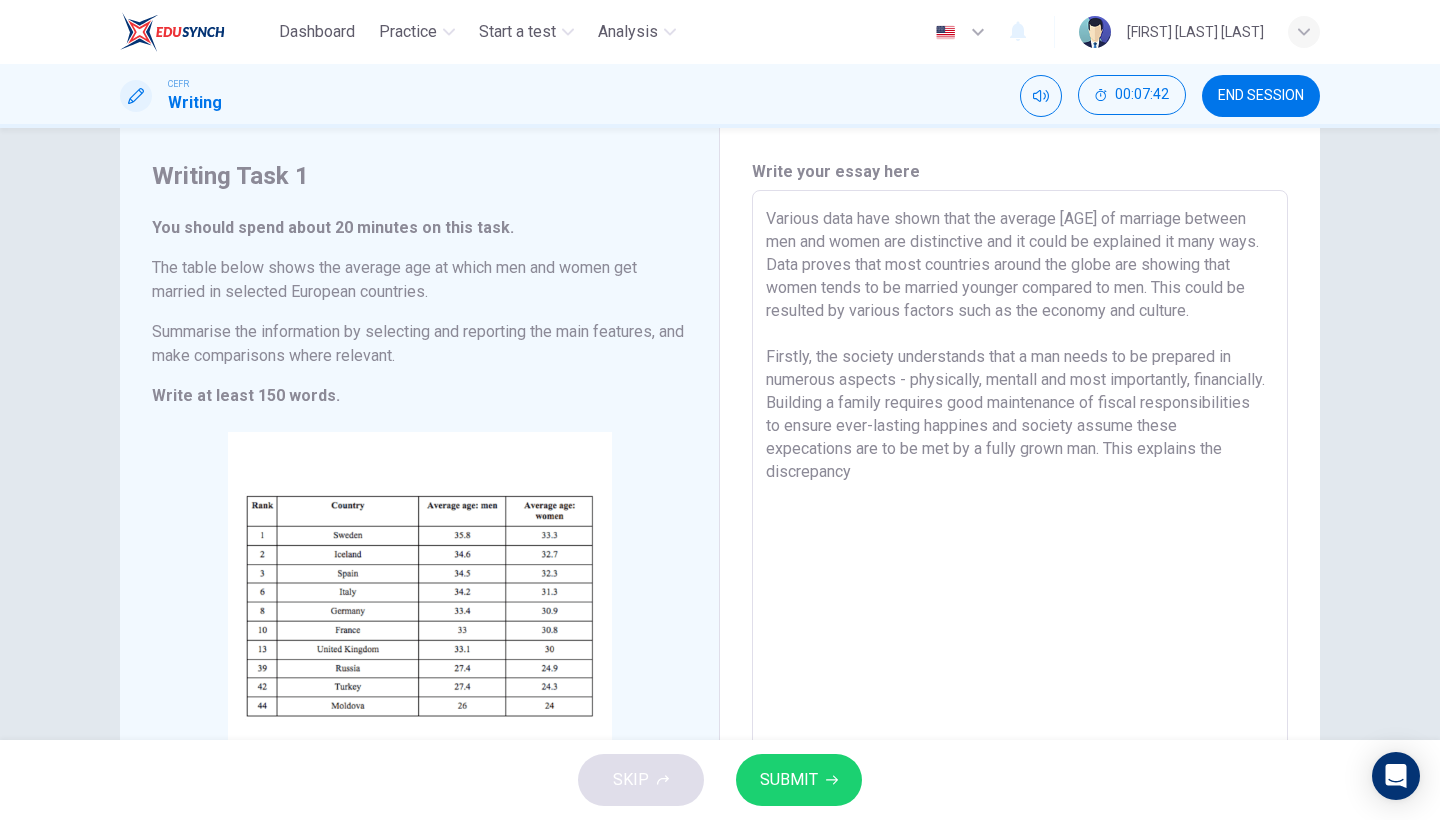 click on "Various data have shown that the average [AGE] of marriage between men and women are distinctive and it could be explained it many ways. Data proves that most countries around the globe are showing that women tends to be married younger compared to men. This could be resulted by various factors such as the economy and culture.
Firstly, the society understands that a man needs to be prepared in numerous aspects - physically, mentall and most importantly, financially. Building a family requires good maintenance of fiscal responsibilities to ensure ever-lasting happines and society assume these expecations are to be met by a fully grown man. This explains the discrepancy" at bounding box center [1020, 486] 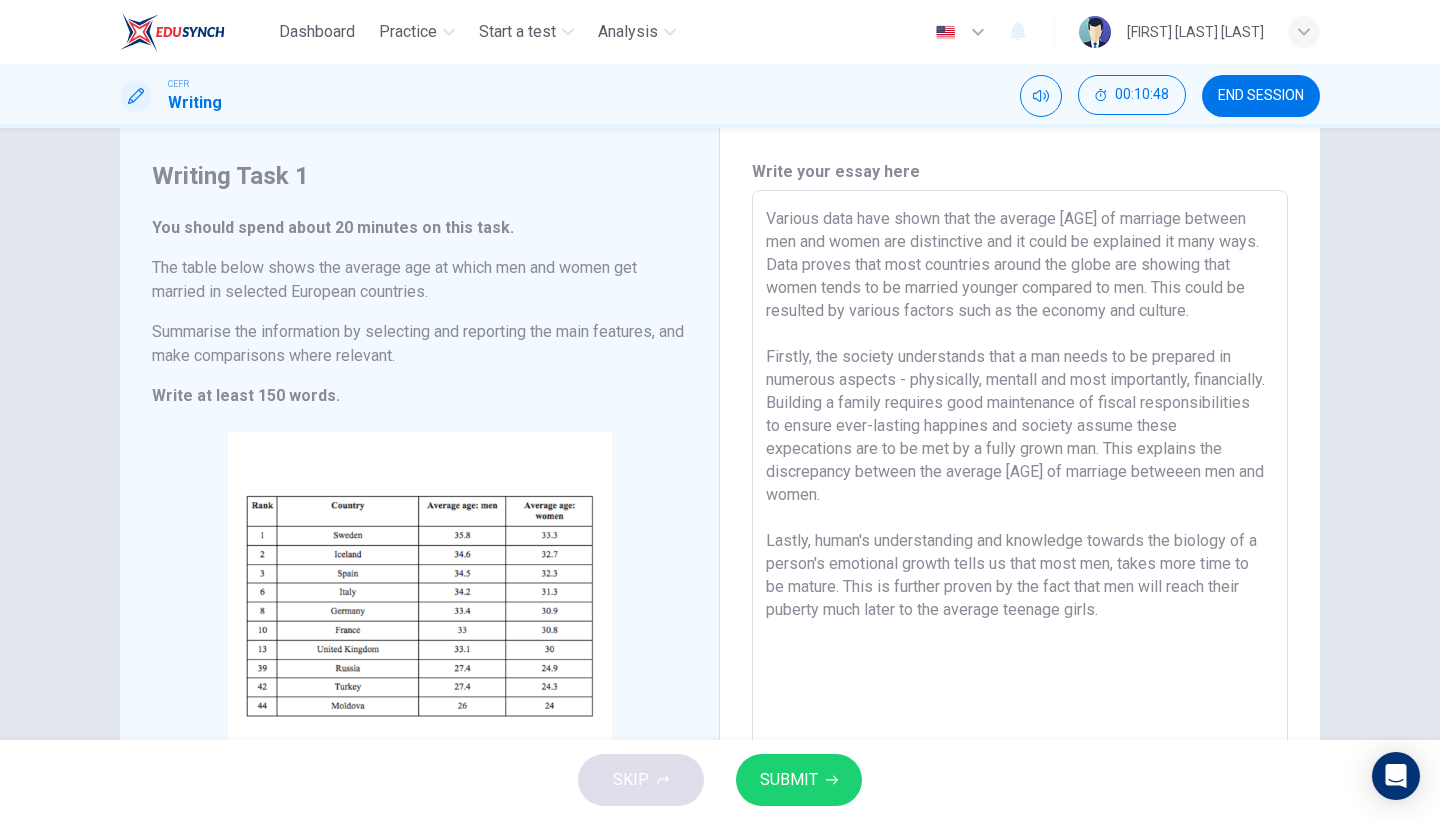 click on "Various data have shown that the average [AGE] of marriage between men and women are distinctive and it could be explained it many ways. Data proves that most countries around the globe are showing that women tends to be married younger compared to men. This could be resulted by various factors such as the economy and culture.
Firstly, the society understands that a man needs to be prepared in numerous aspects - physically, mentall and most importantly, financially. Building a family requires good maintenance of fiscal responsibilities to ensure ever-lasting happines and society assume these expecations are to be met by a fully grown man. This explains the discrepancy between the average [AGE] of marriage betweeen men and women.
Lastly, human's understanding and knowledge towards the biology of a person's emotional growth tells us that most men, takes more time to be mature. This is further proven by the fact that men will reach their puberty much later to the average teenage girls." at bounding box center [1020, 486] 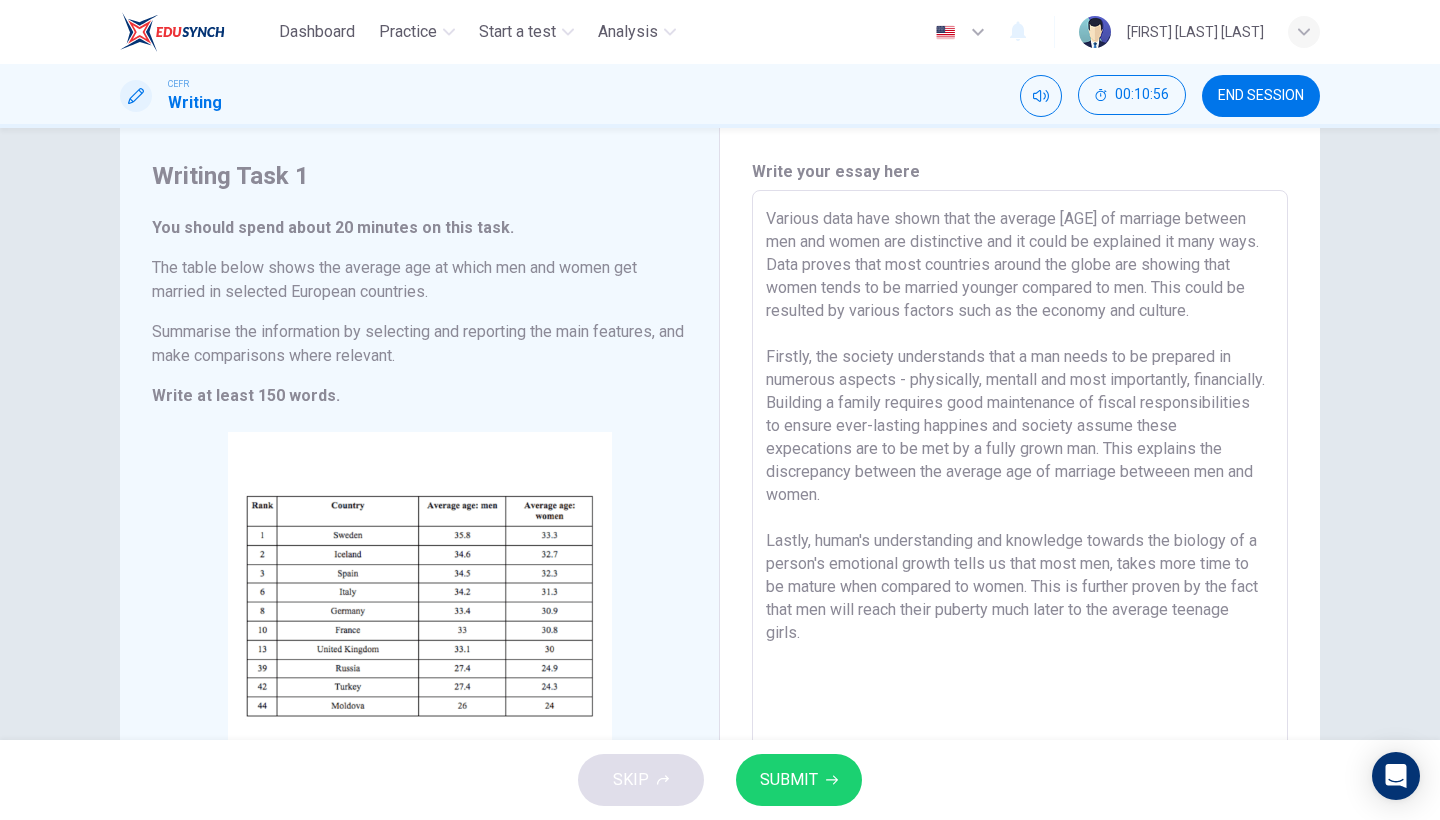 click on "Various data have shown that the average [AGE] of marriage between men and women are distinctive and it could be explained it many ways. Data proves that most countries around the globe are showing that women tends to be married younger compared to men. This could be resulted by various factors such as the economy and culture.
Firstly, the society understands that a man needs to be prepared in numerous aspects - physically, mentall and most importantly, financially. Building a family requires good maintenance of fiscal responsibilities to ensure ever-lasting happines and society assume these expecations are to be met by a fully grown man. This explains the discrepancy between the average age of marriage betweeen men and women.
Lastly, human's understanding and knowledge towards the biology of a person's emotional growth tells us that most men, takes more time to be mature when compared to women. This is further proven by the fact that men will reach their puberty much later to the average teenage girls." at bounding box center [1020, 486] 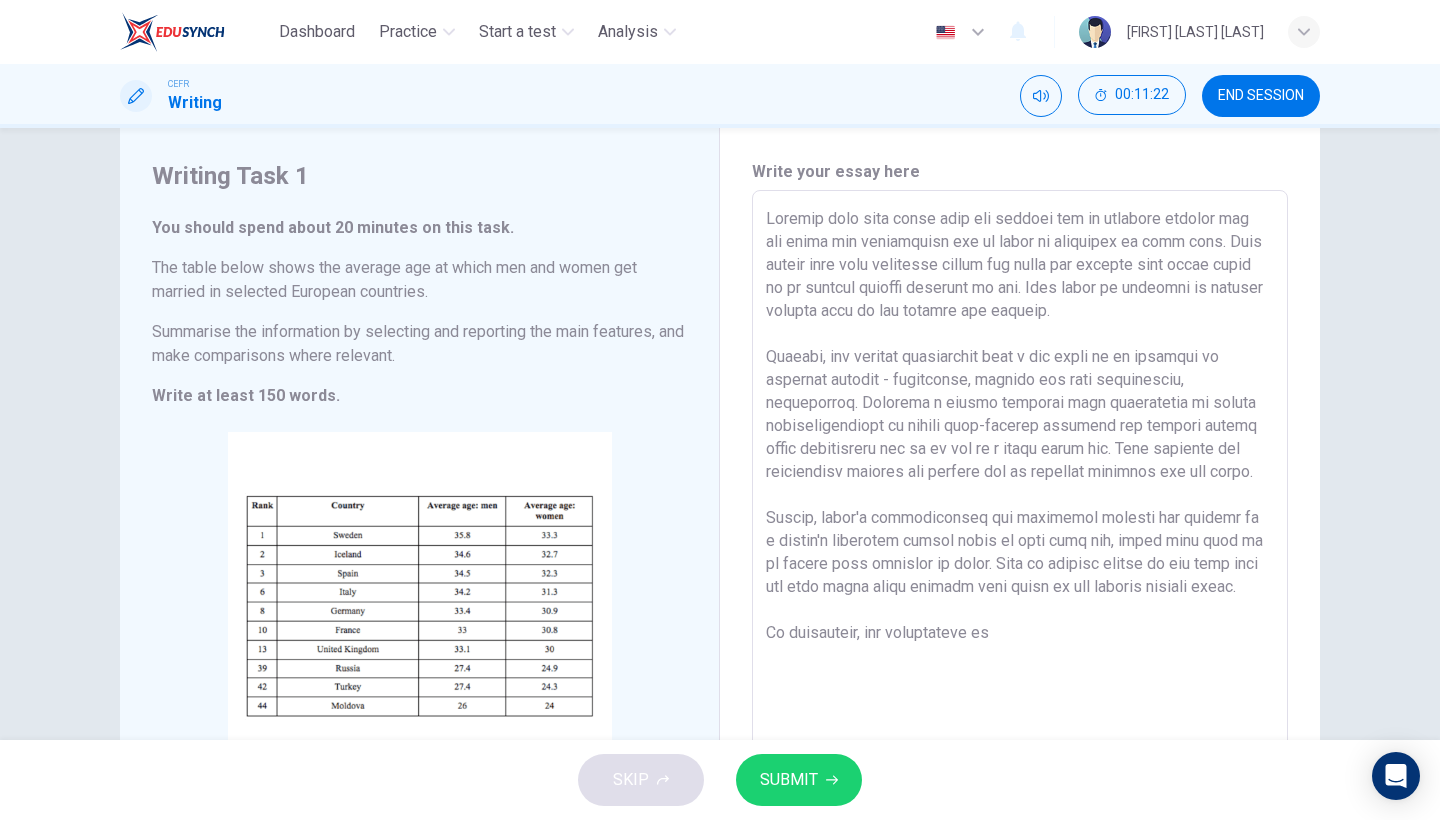 click at bounding box center (1020, 486) 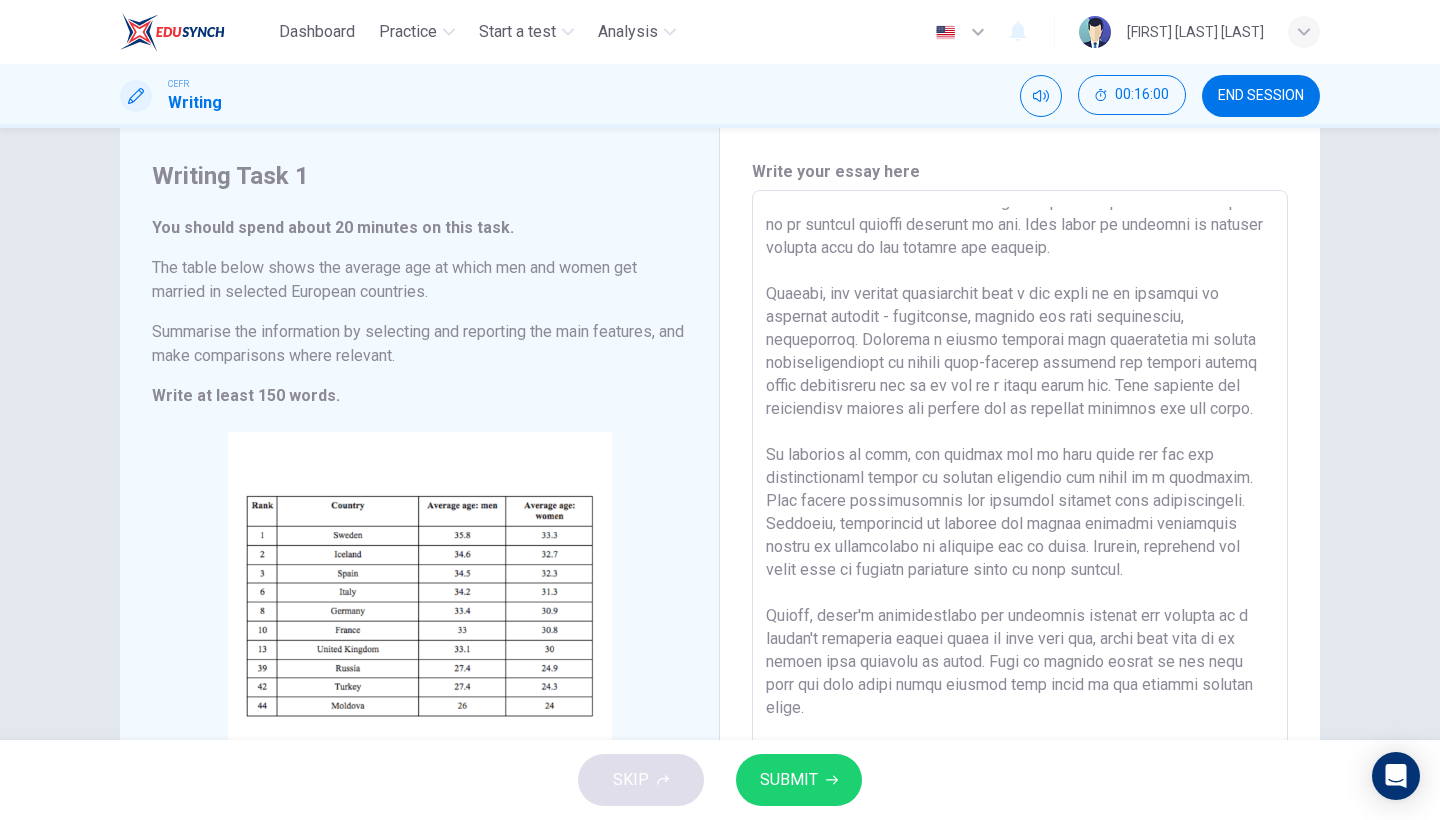 scroll, scrollTop: 86, scrollLeft: 0, axis: vertical 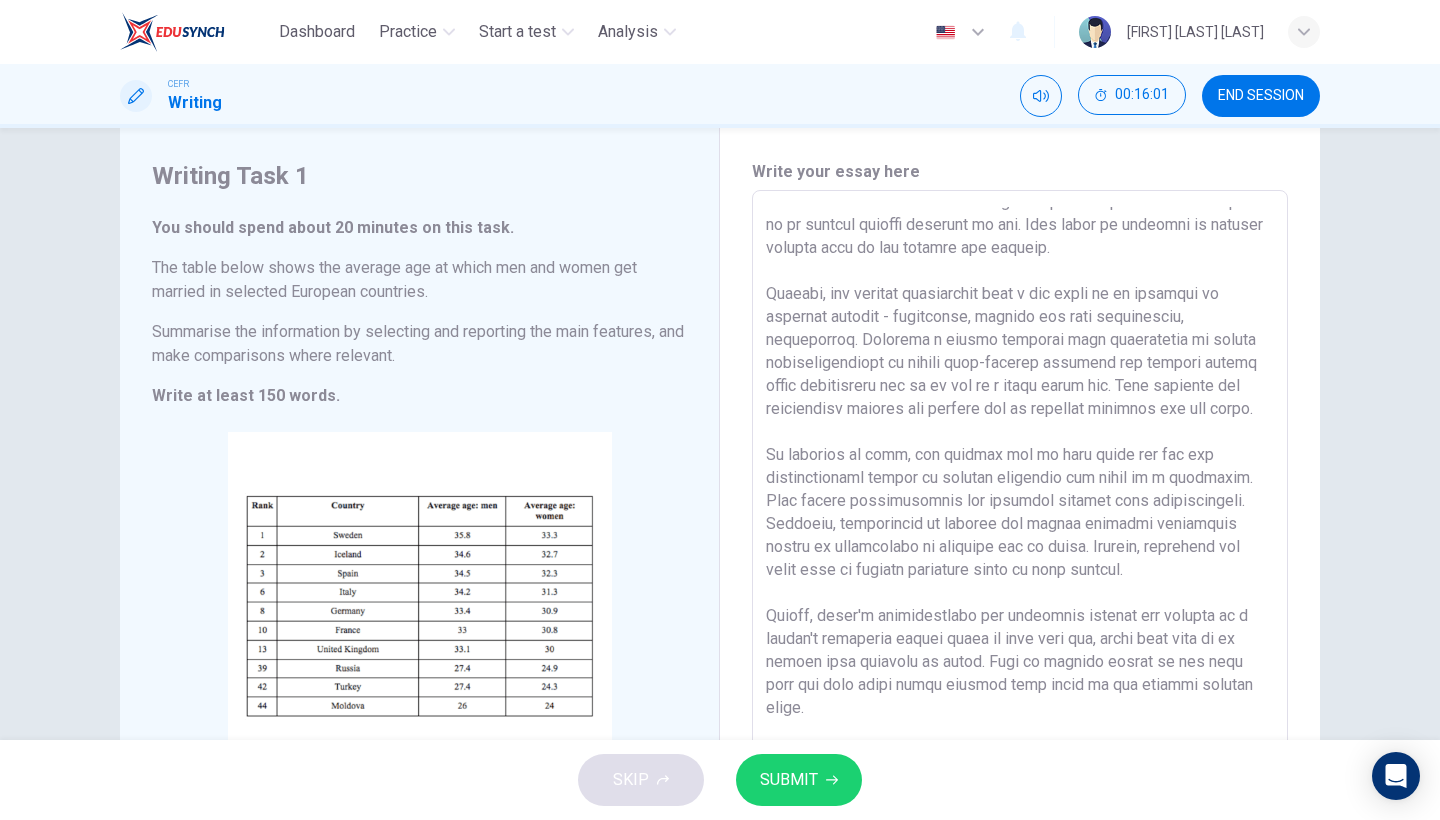 click at bounding box center [1020, 486] 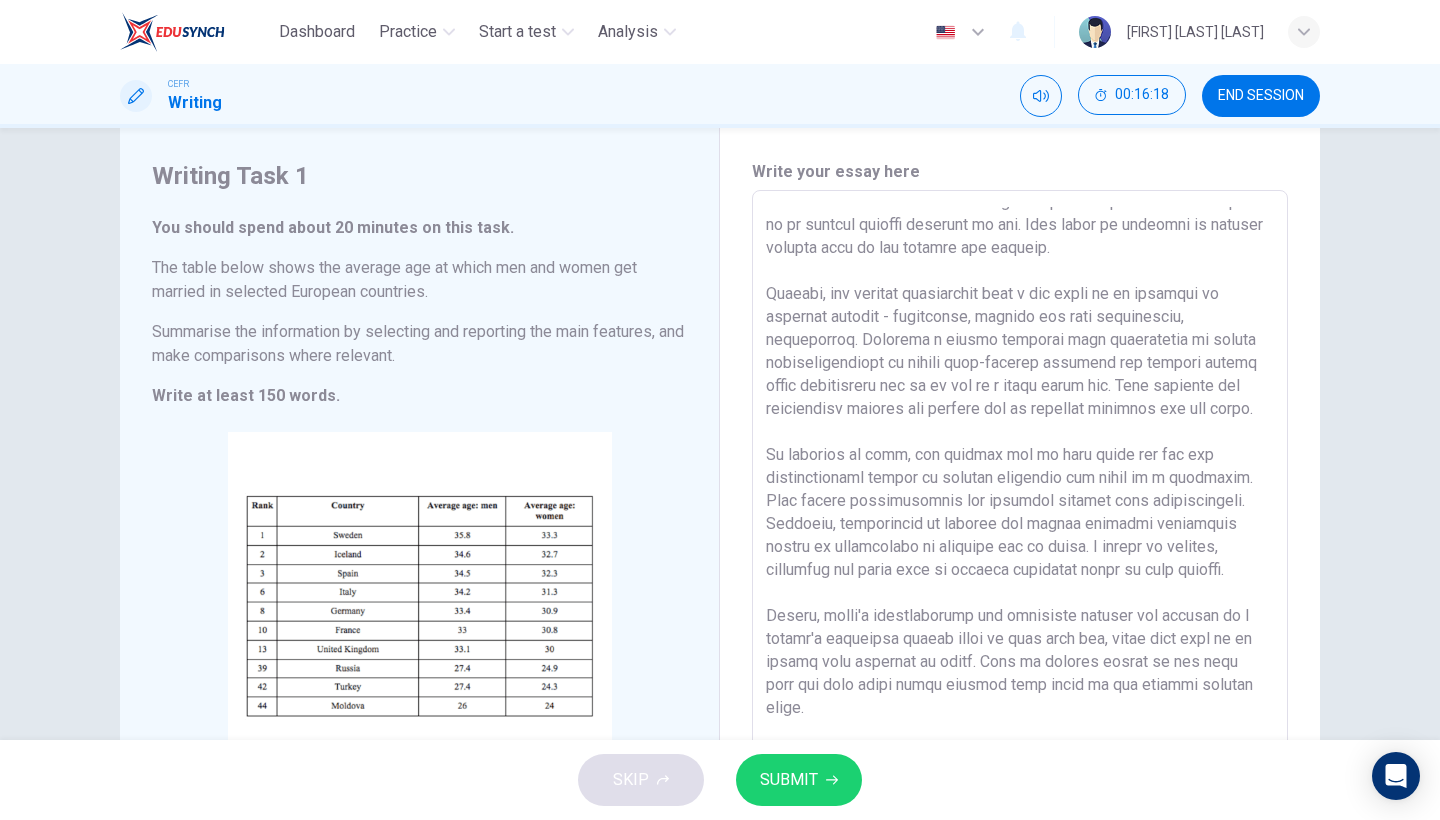 scroll, scrollTop: 109, scrollLeft: 0, axis: vertical 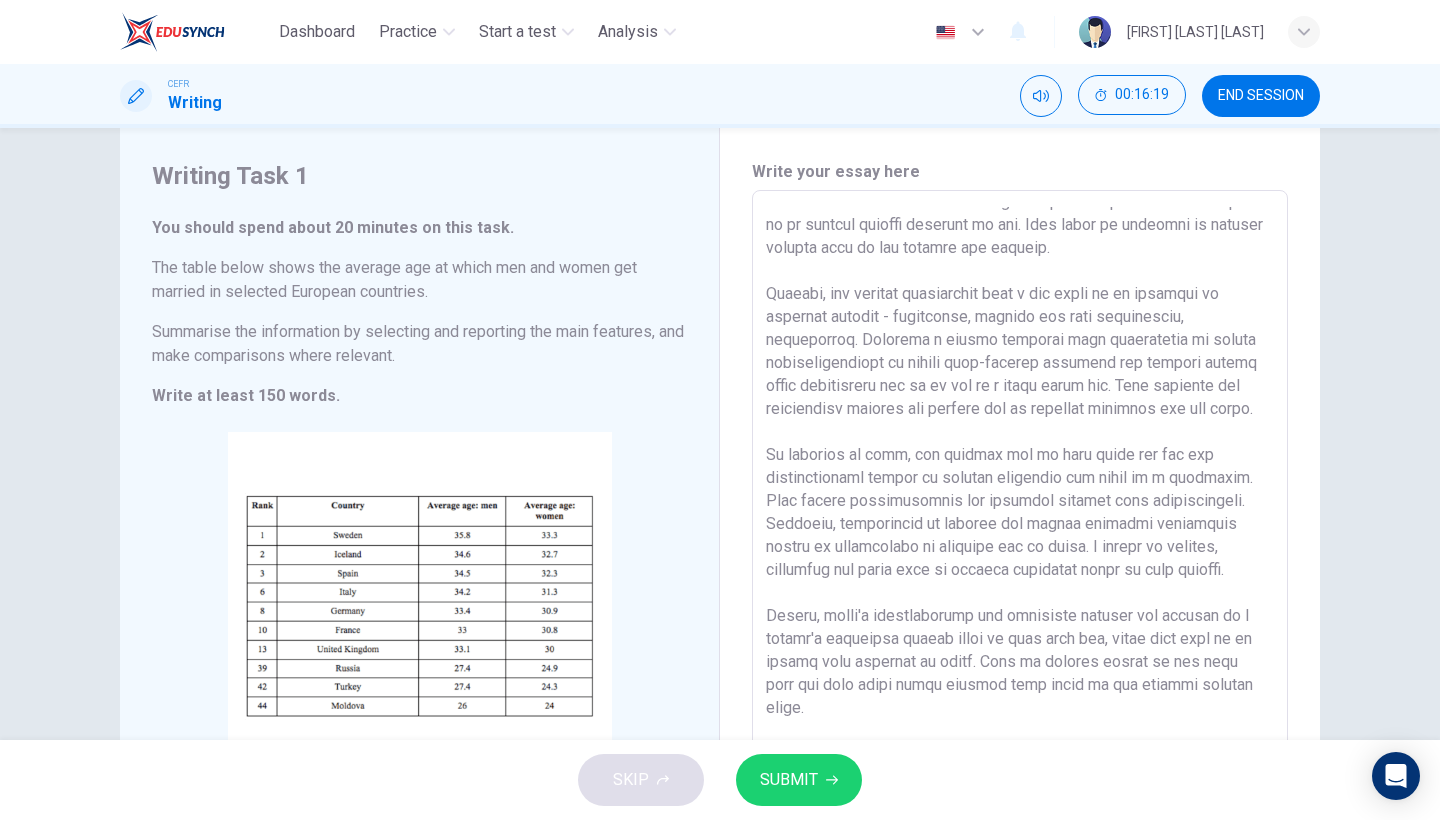 click at bounding box center [1020, 486] 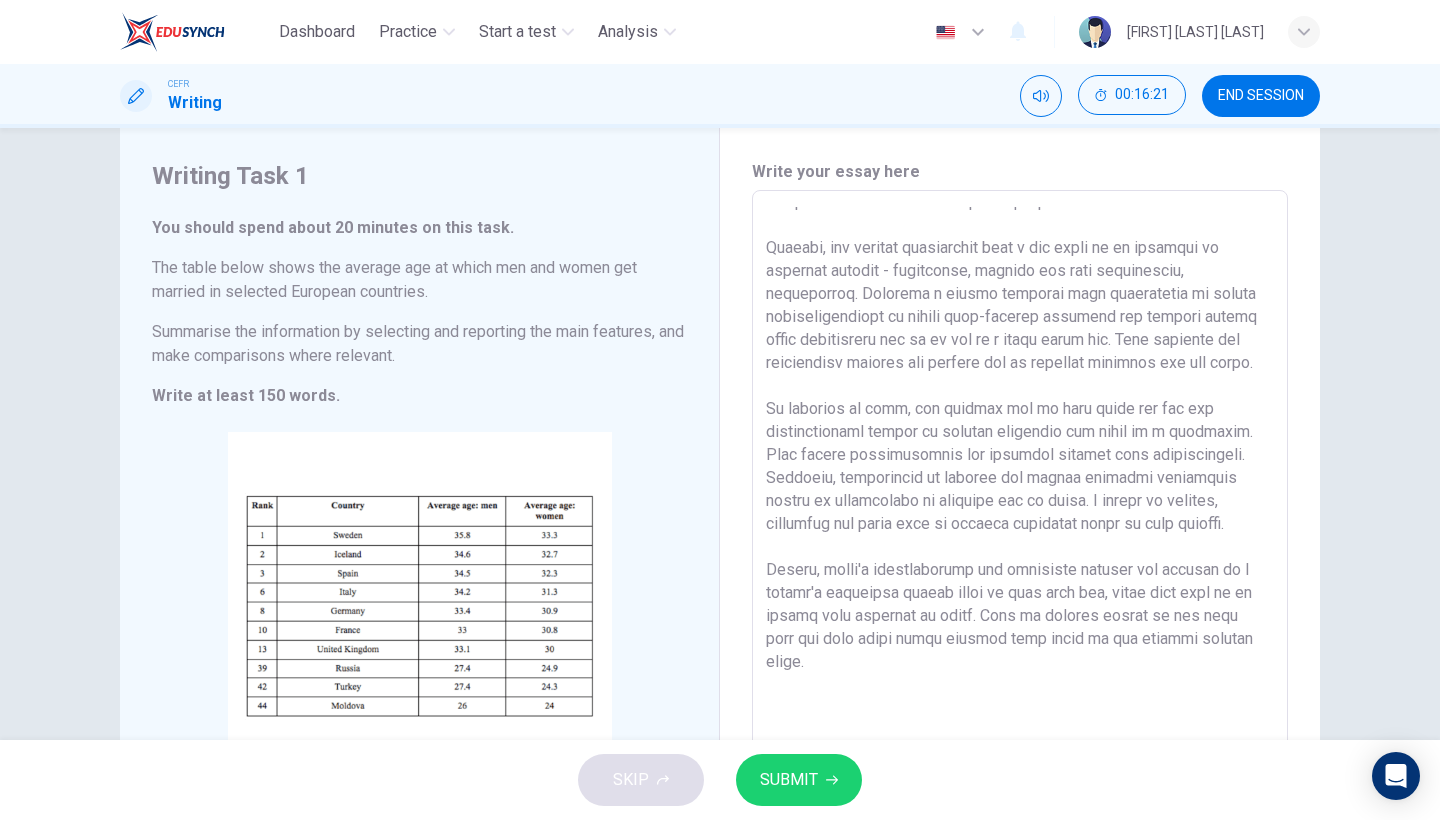 scroll, scrollTop: 71, scrollLeft: 0, axis: vertical 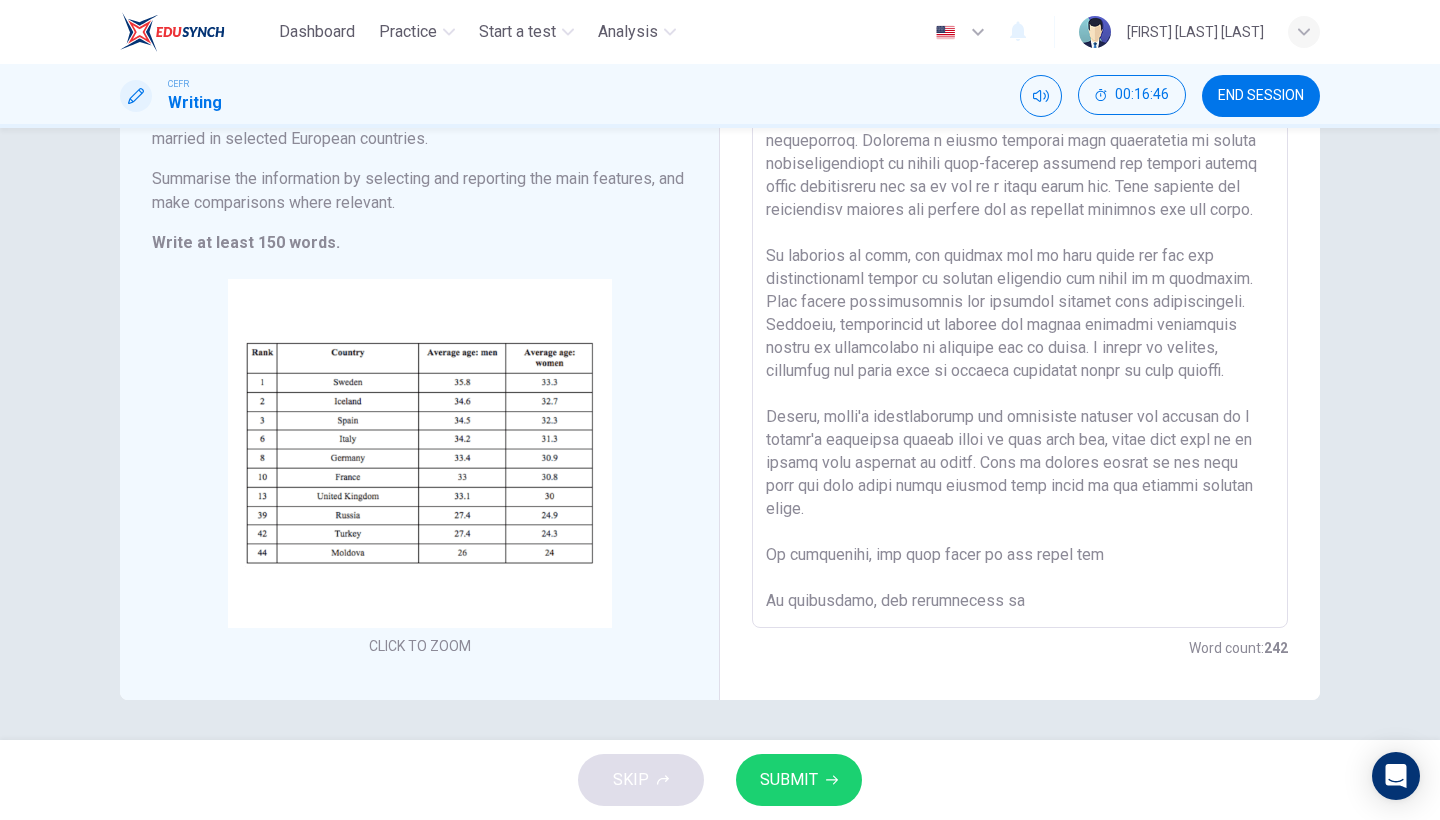 click at bounding box center [1020, 333] 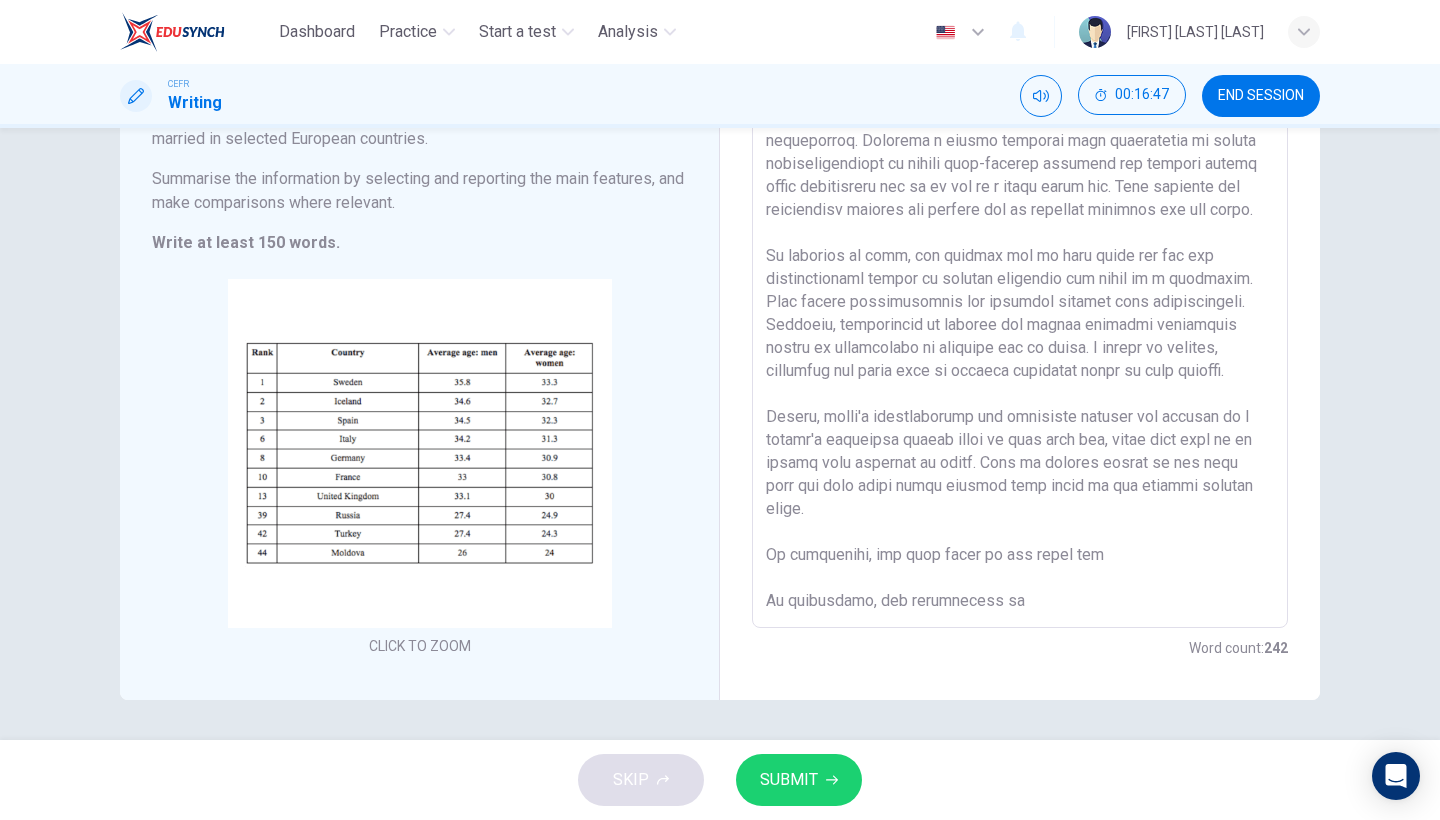 click at bounding box center [1020, 333] 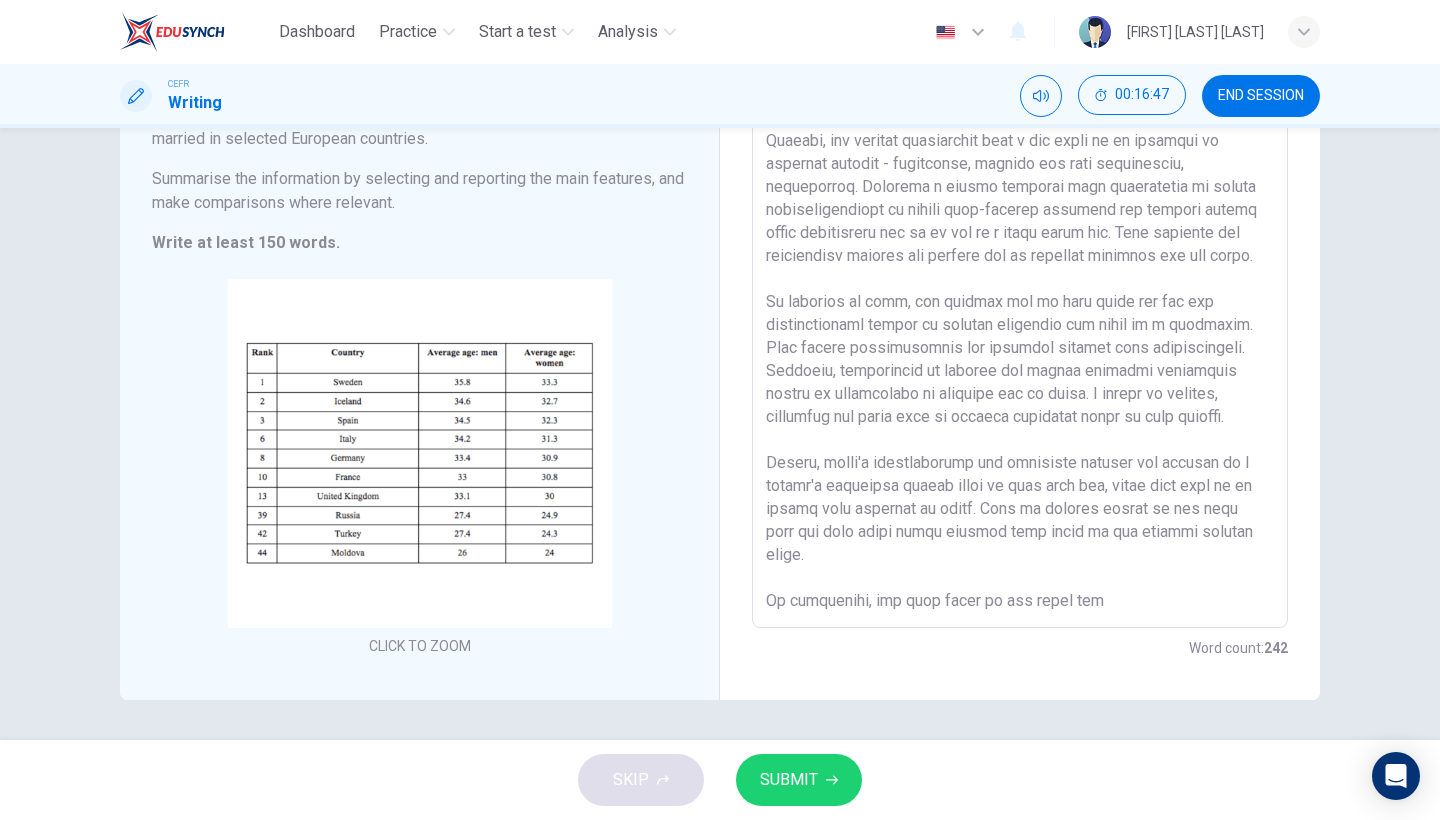 scroll, scrollTop: 154, scrollLeft: 0, axis: vertical 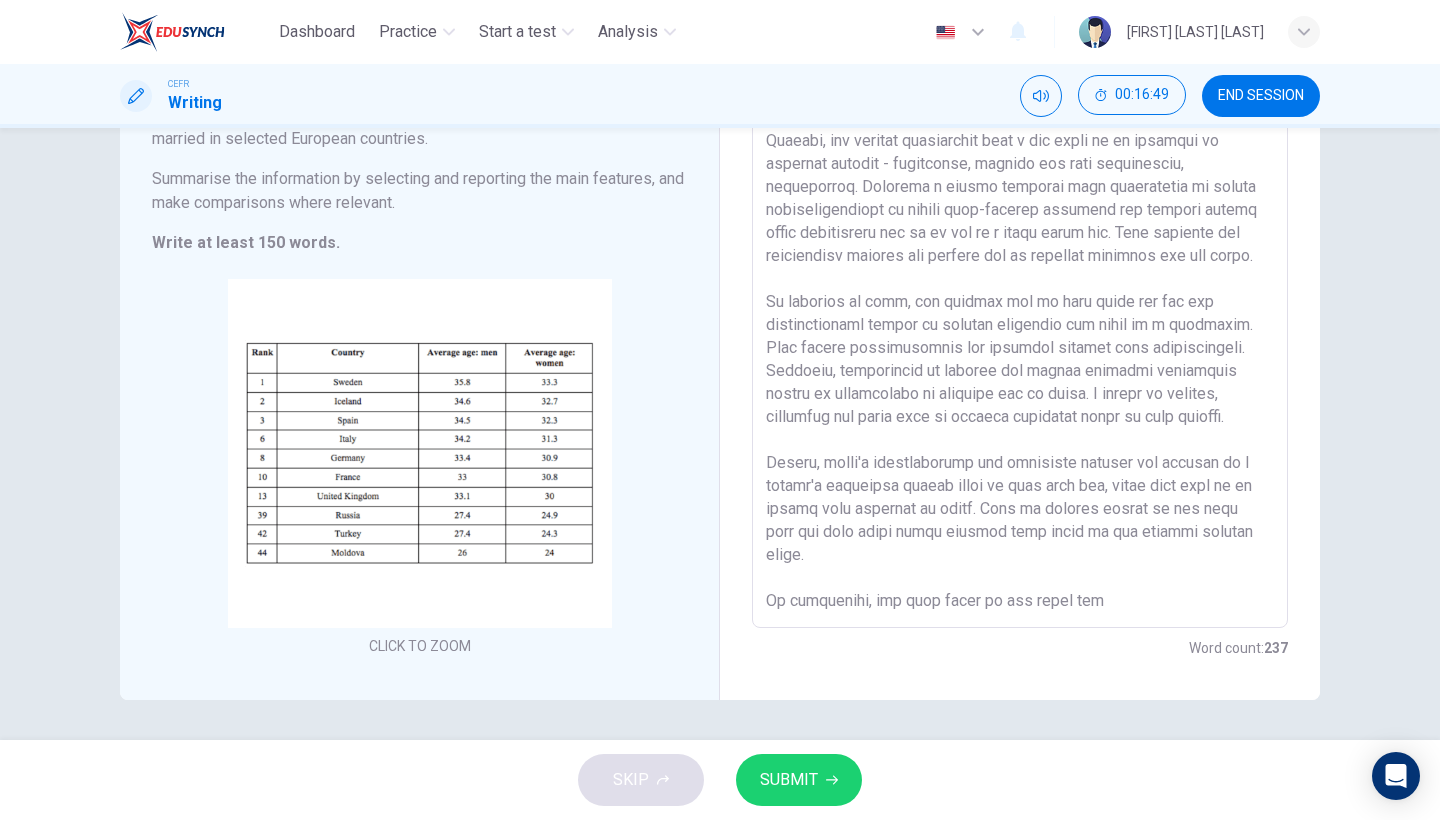 click at bounding box center [1020, 333] 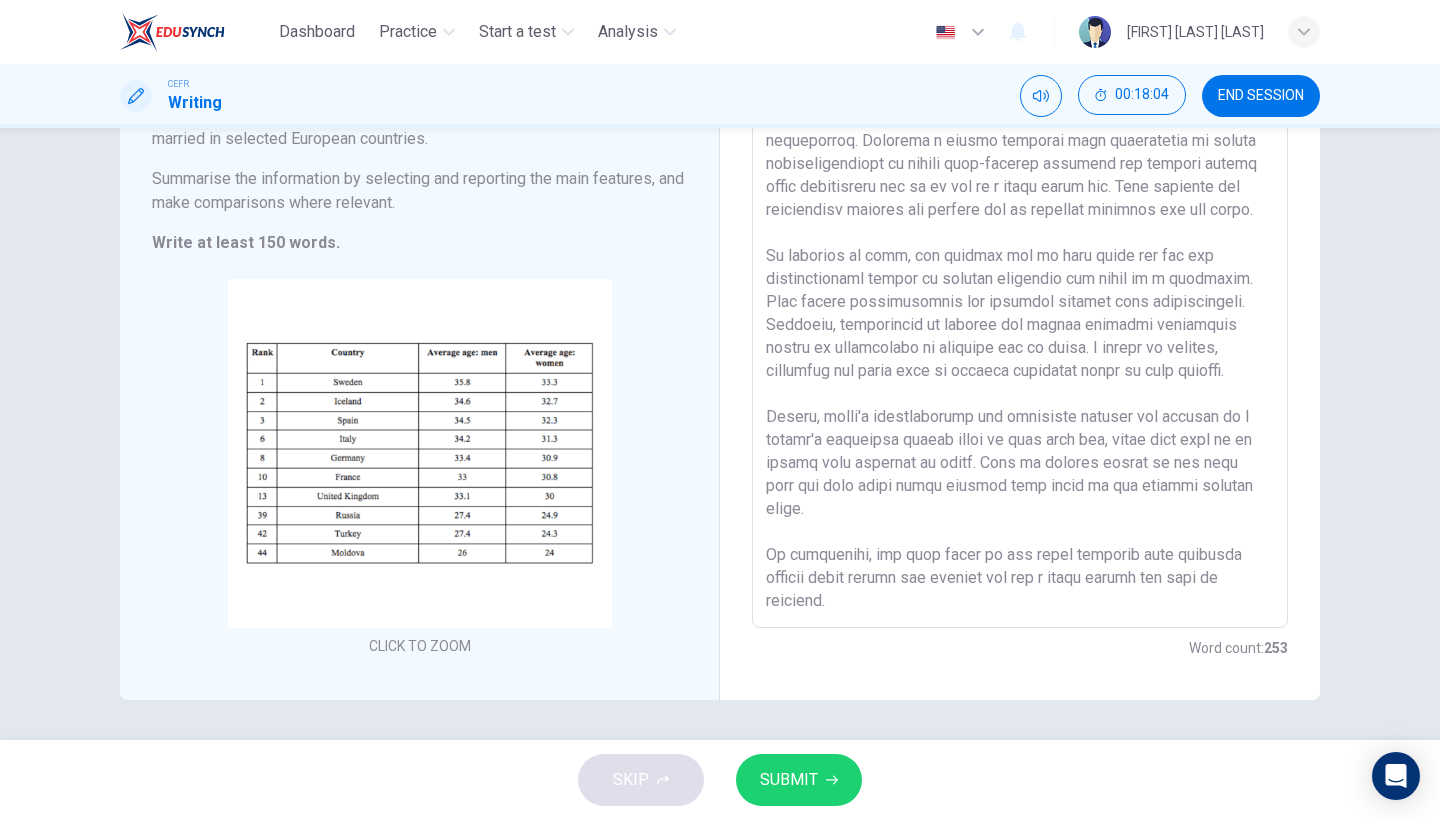 type on "Various data have shown that the average age of marriage between men and women are distinctive and it could be explained it many ways. Data proves that most countries around the [COUNTRY] are showing that women tends to be married younger compared to men. This could be resulted by various factors such as the economy and culture.
Firstly, the society understands that a man needs to be prepared in numerous aspects - physically, mentall and most importantly, financially. Building a family requires good maintenance of fiscal responsibilities to ensure ever-lasting happines and society assume these expecations are to be met by a fully grown man. This explains the discrepancy between the average age of marriage betweeen men and women.
In addition to that, the average age of both women and men are siginificantly higher in certain countries and parts of a continent. This brings environmental and societal factors into consideration. Possibly, differences in culture may brings distinct perception toward an accepatabl..." 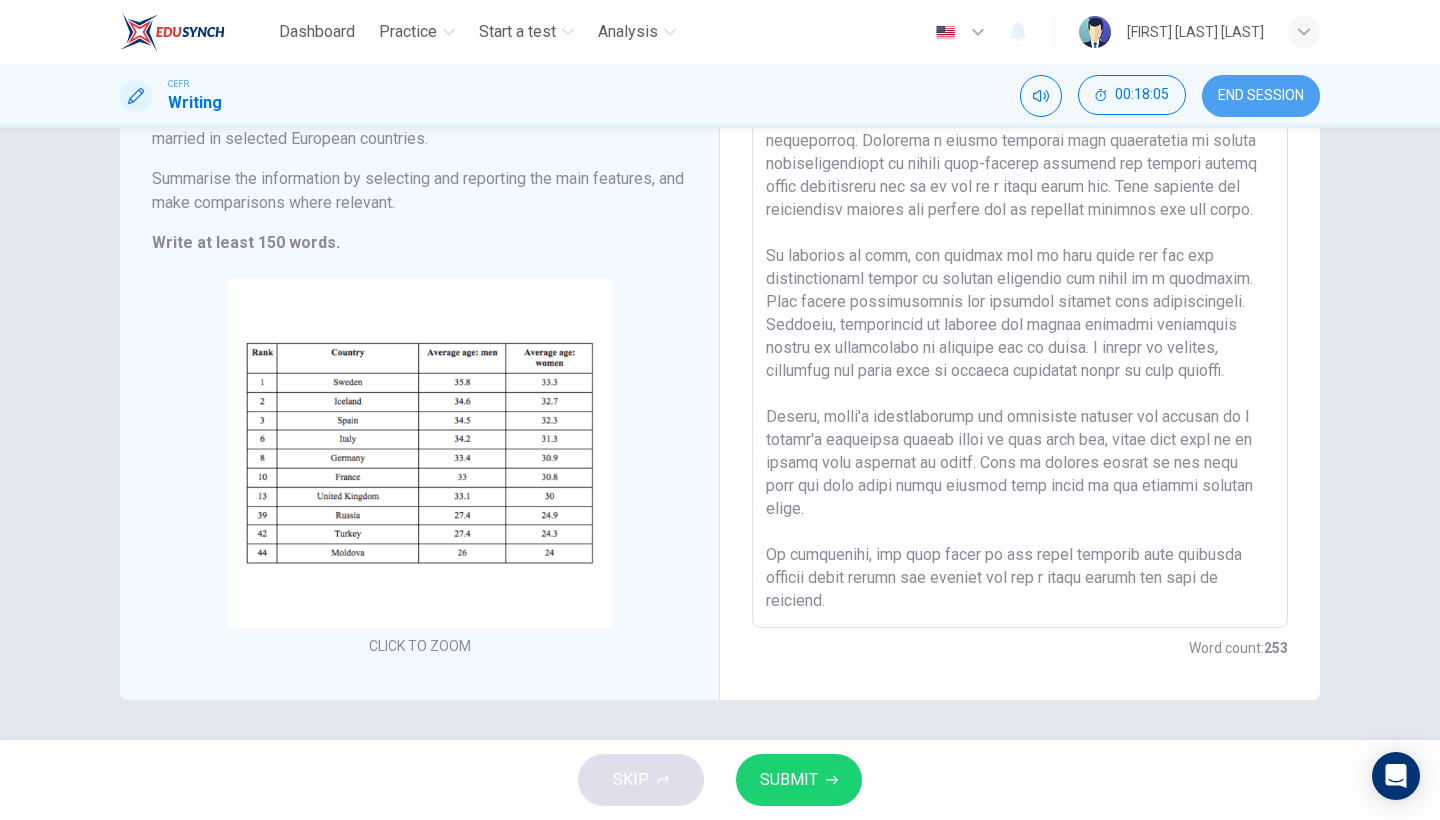 click on "END SESSION" at bounding box center (1261, 96) 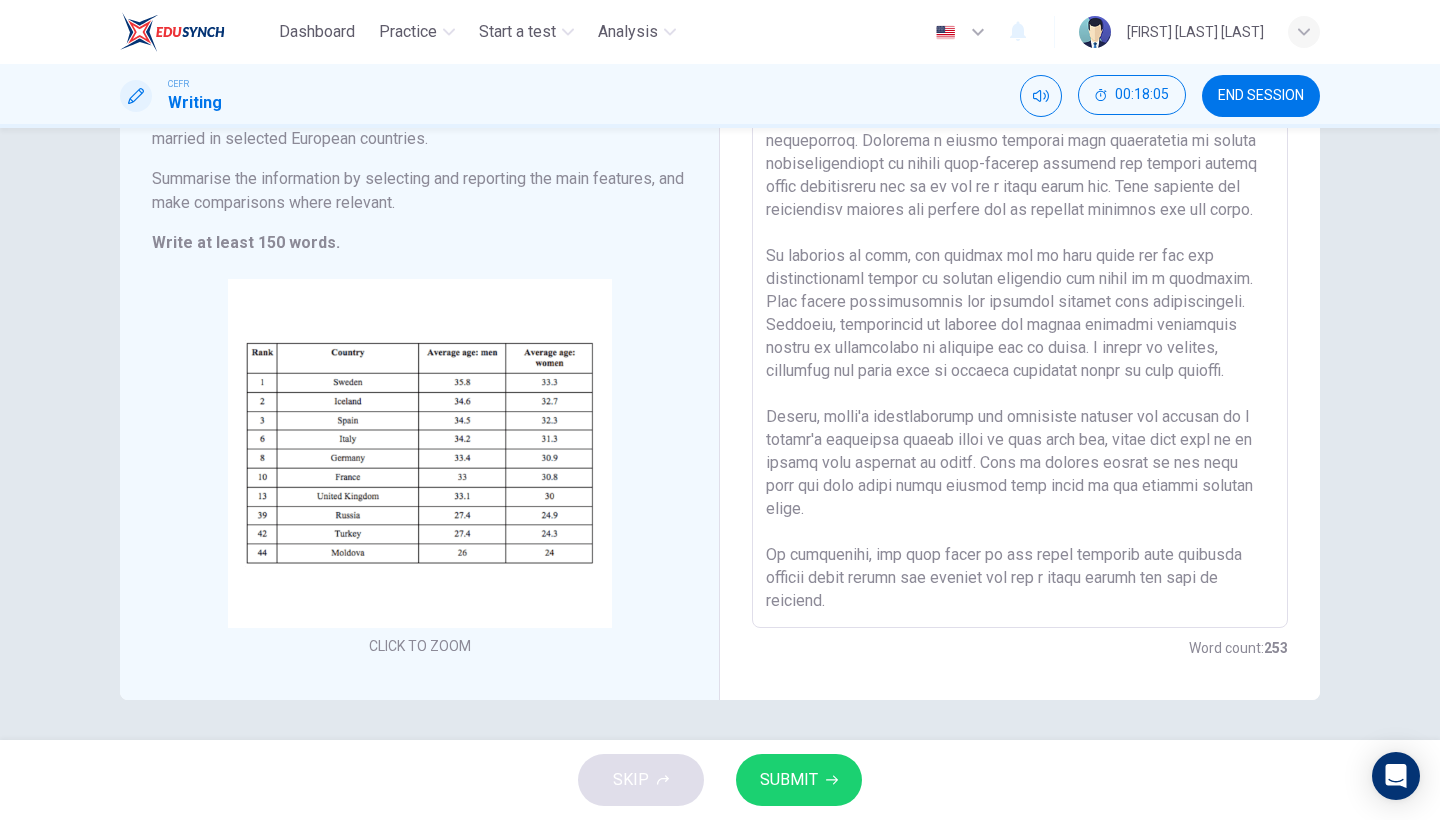 click on "SUBMIT" at bounding box center (789, 780) 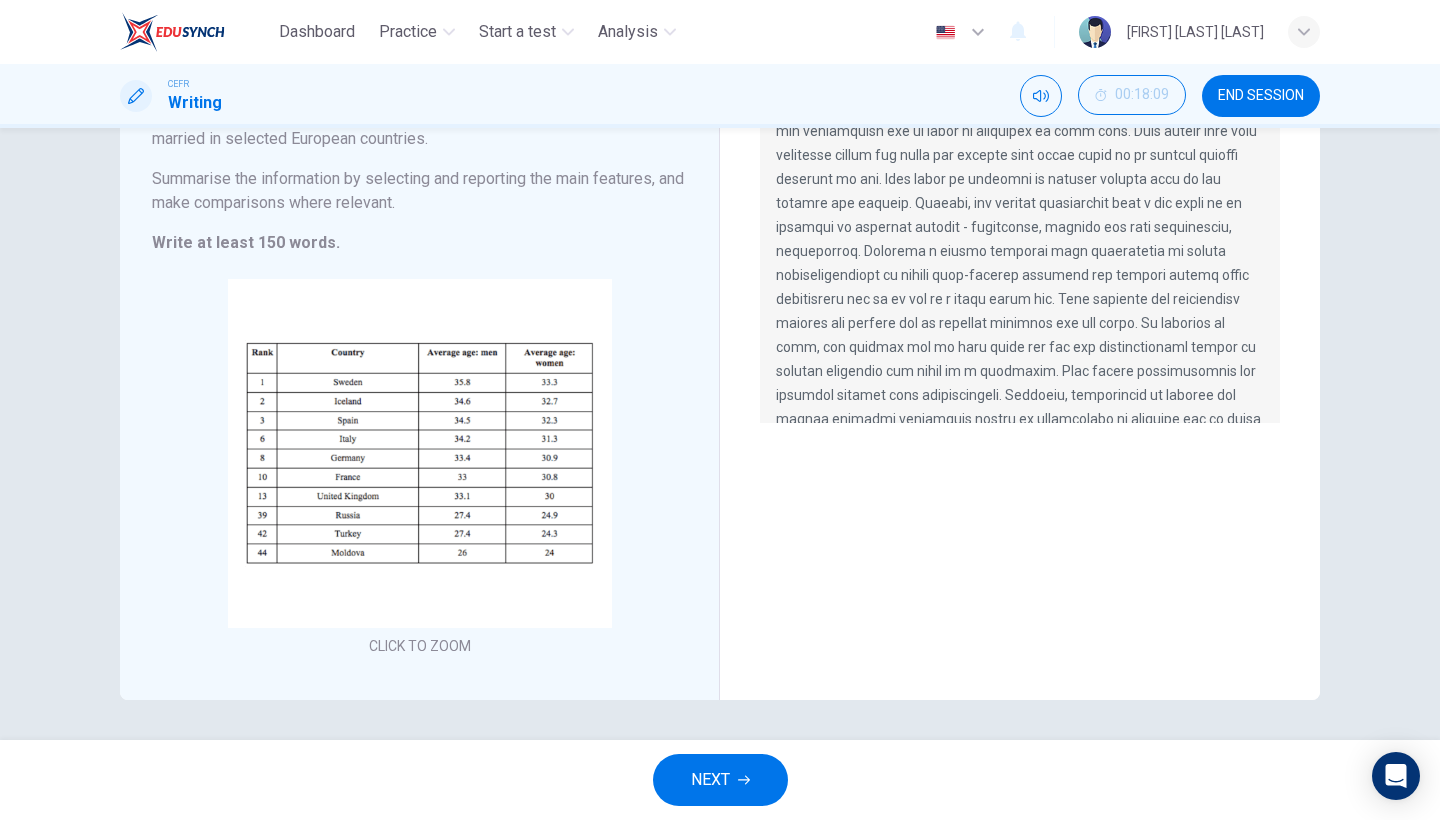 click on "NEXT" at bounding box center (720, 780) 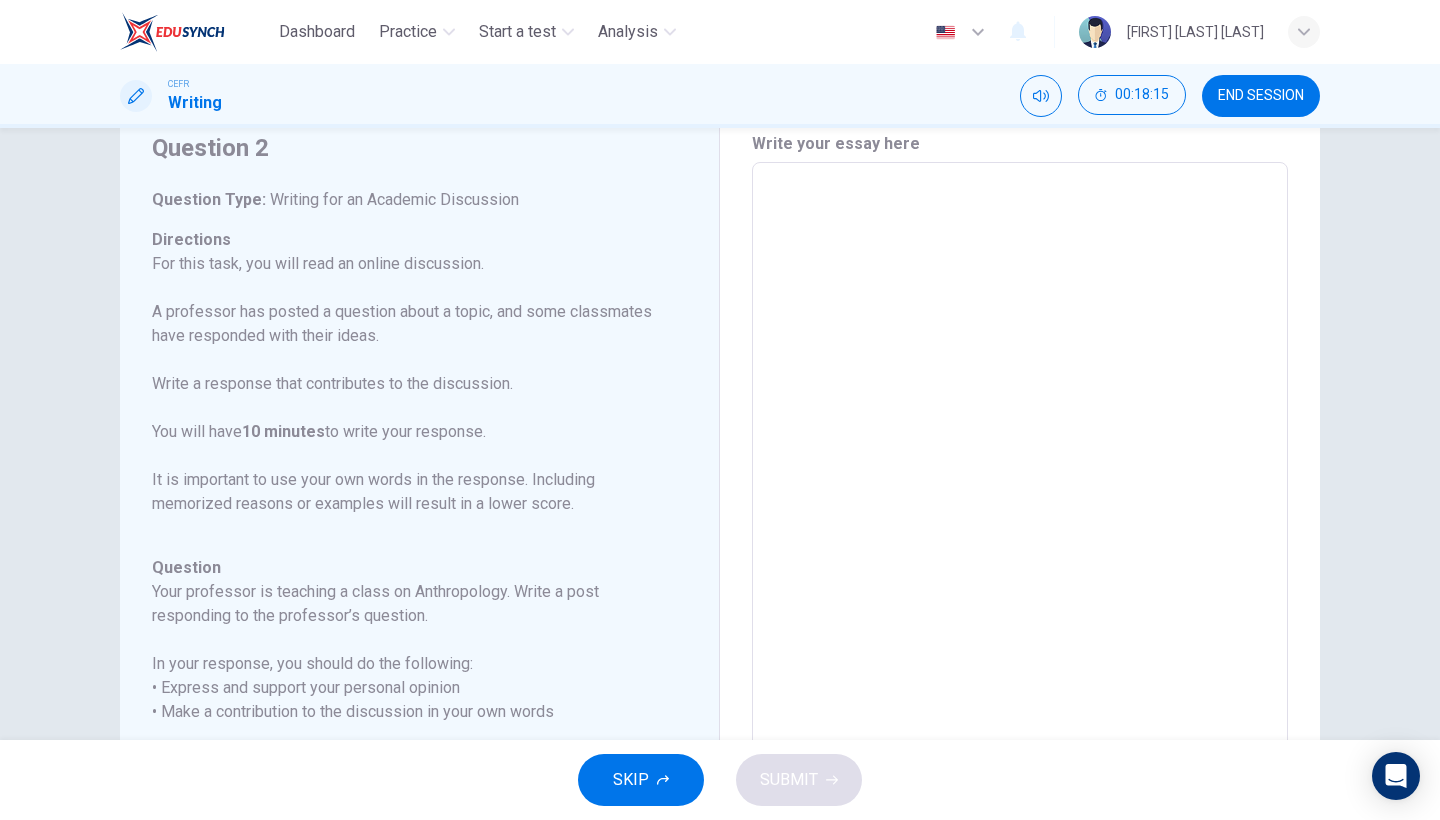 scroll, scrollTop: 72, scrollLeft: 0, axis: vertical 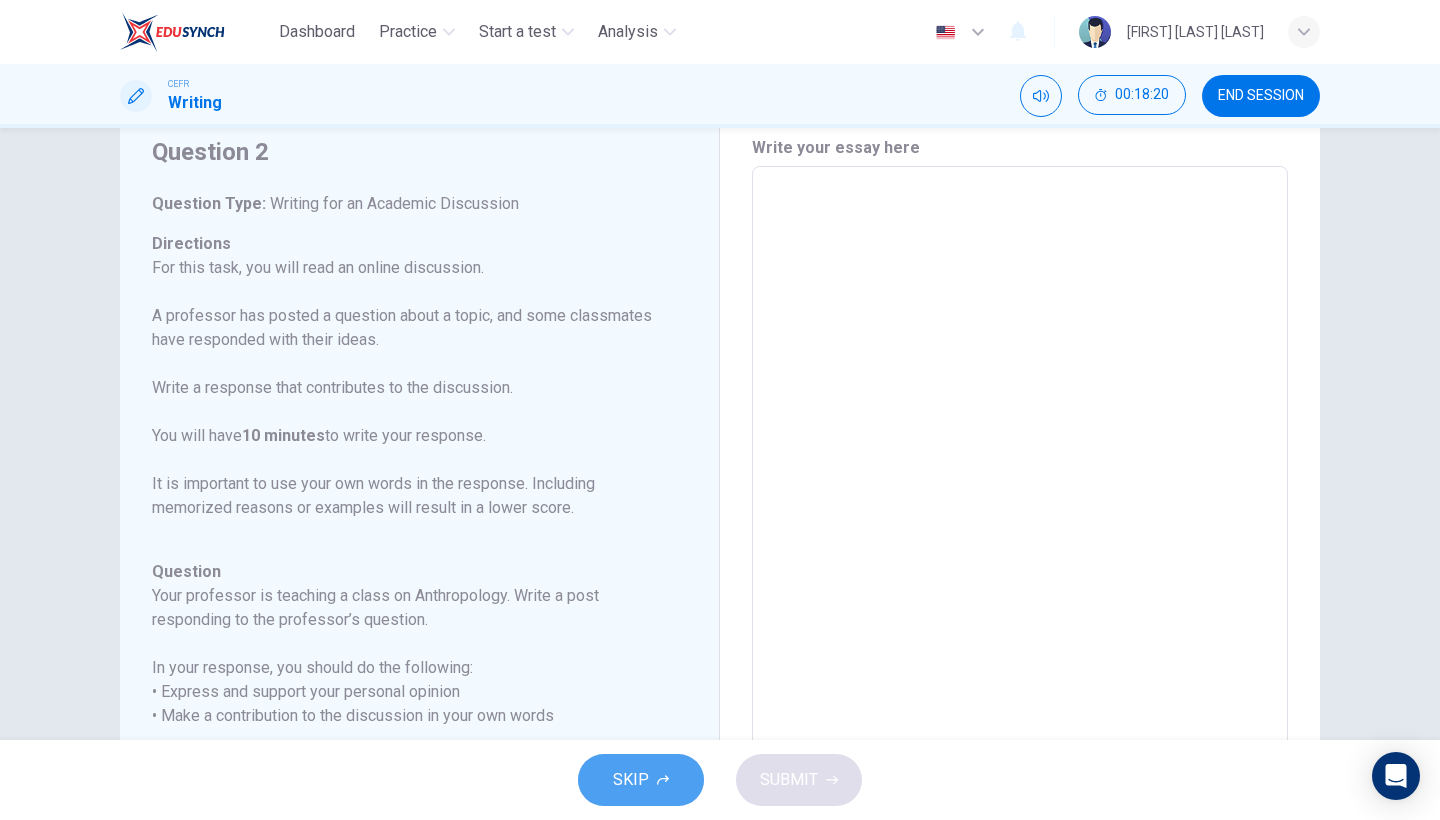 click on "SKIP" at bounding box center (631, 780) 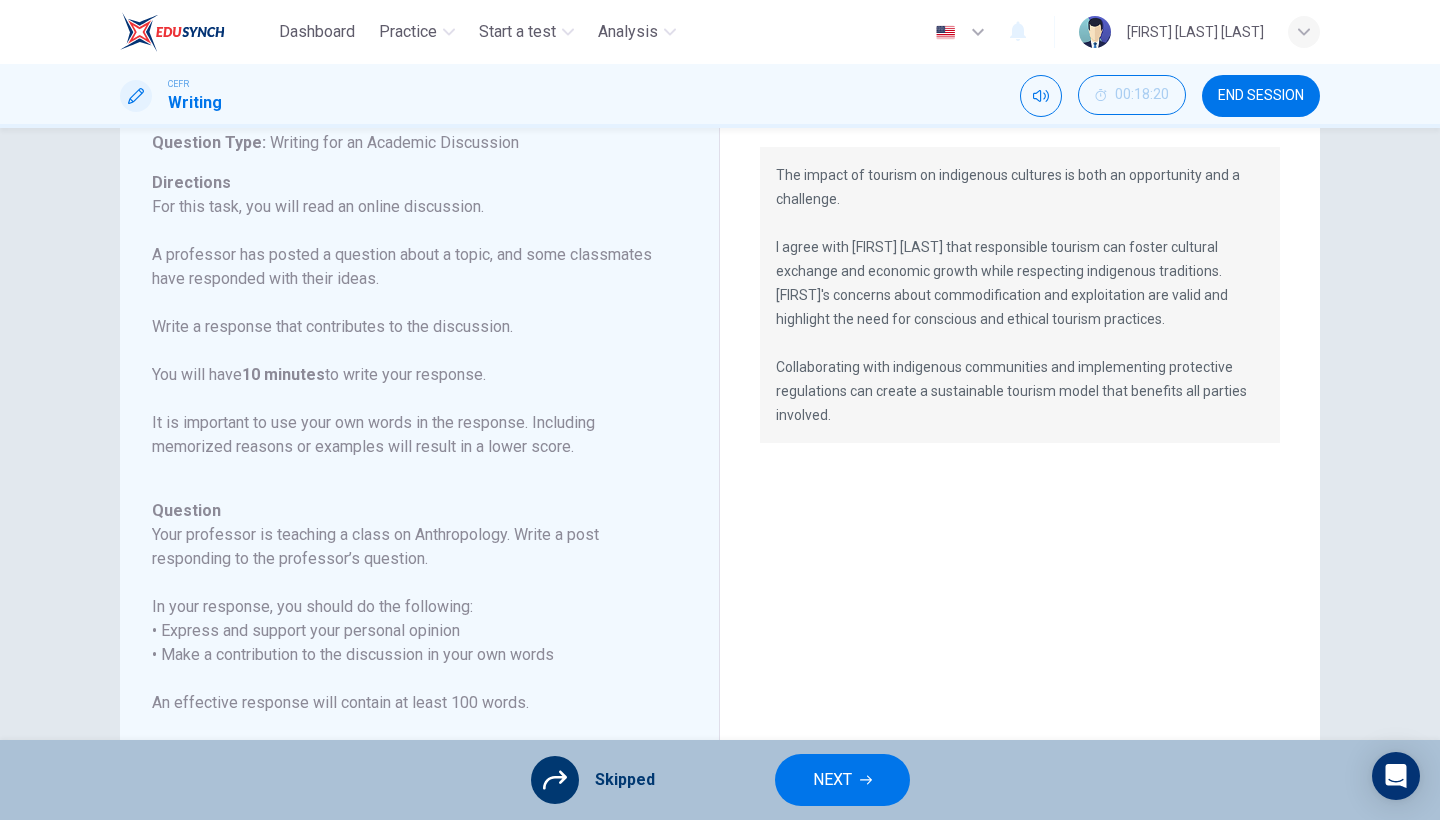 scroll, scrollTop: 0, scrollLeft: 0, axis: both 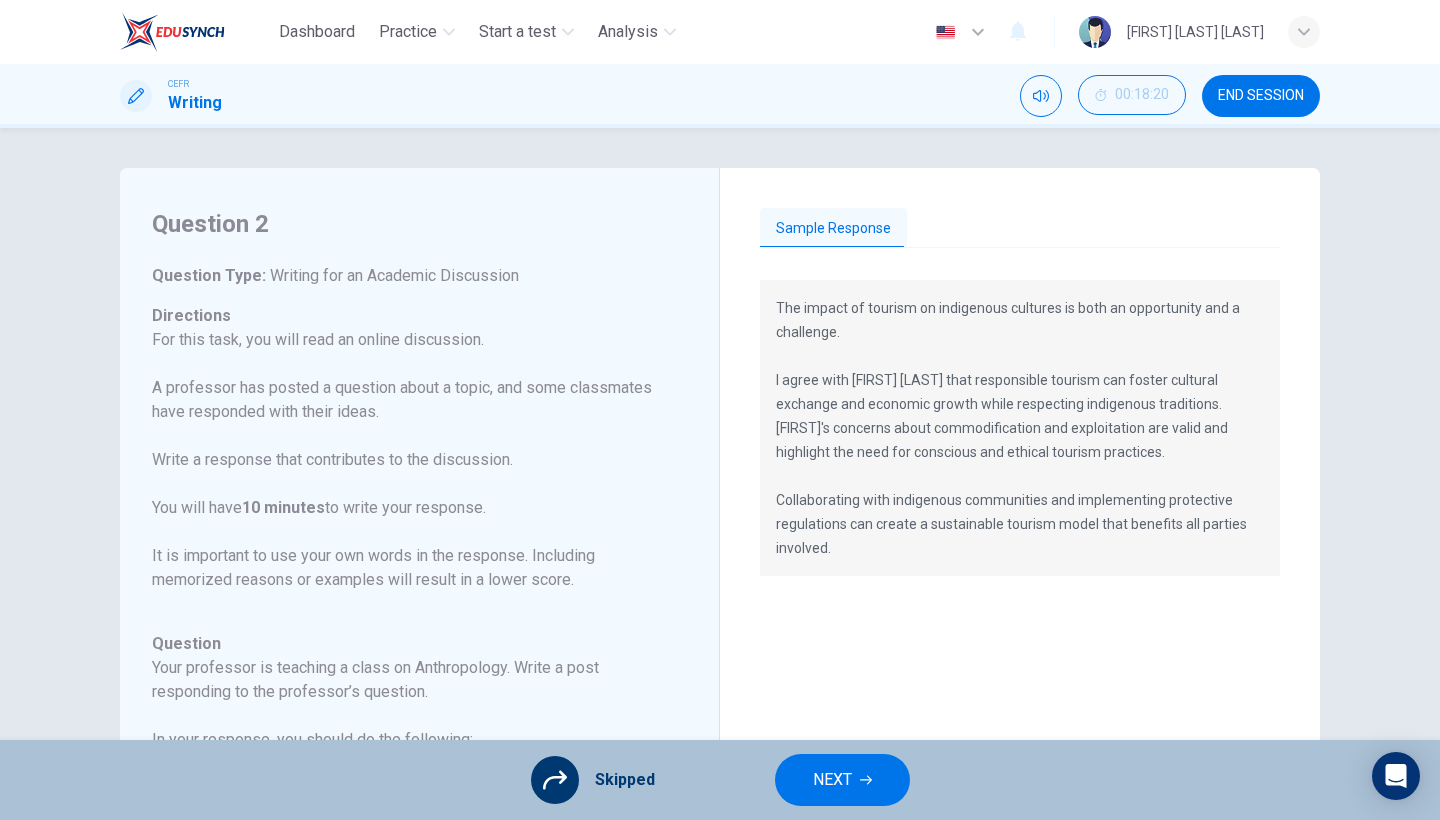 click on "Skipped" at bounding box center (625, 780) 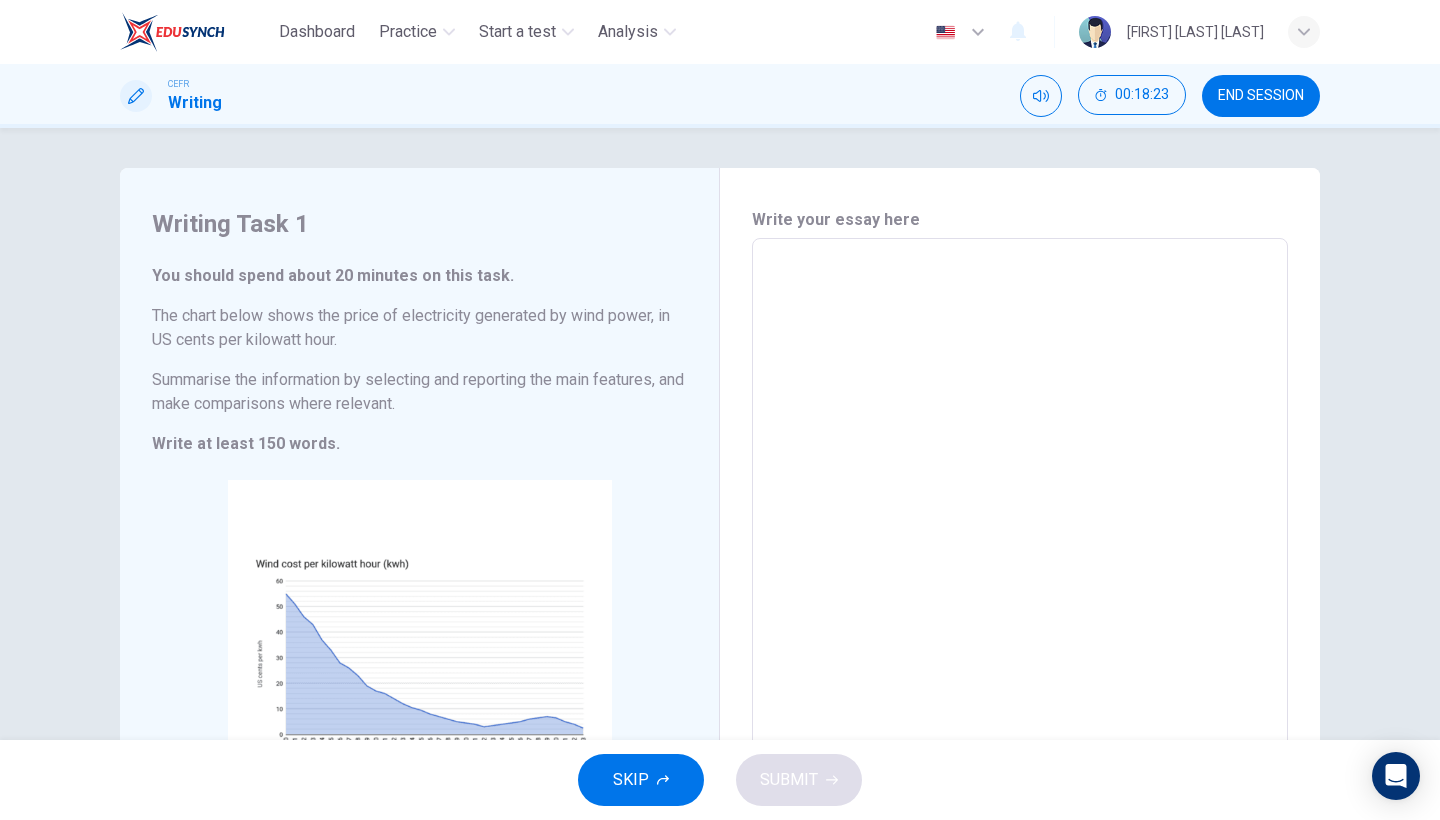 click on "SKIP" at bounding box center (631, 780) 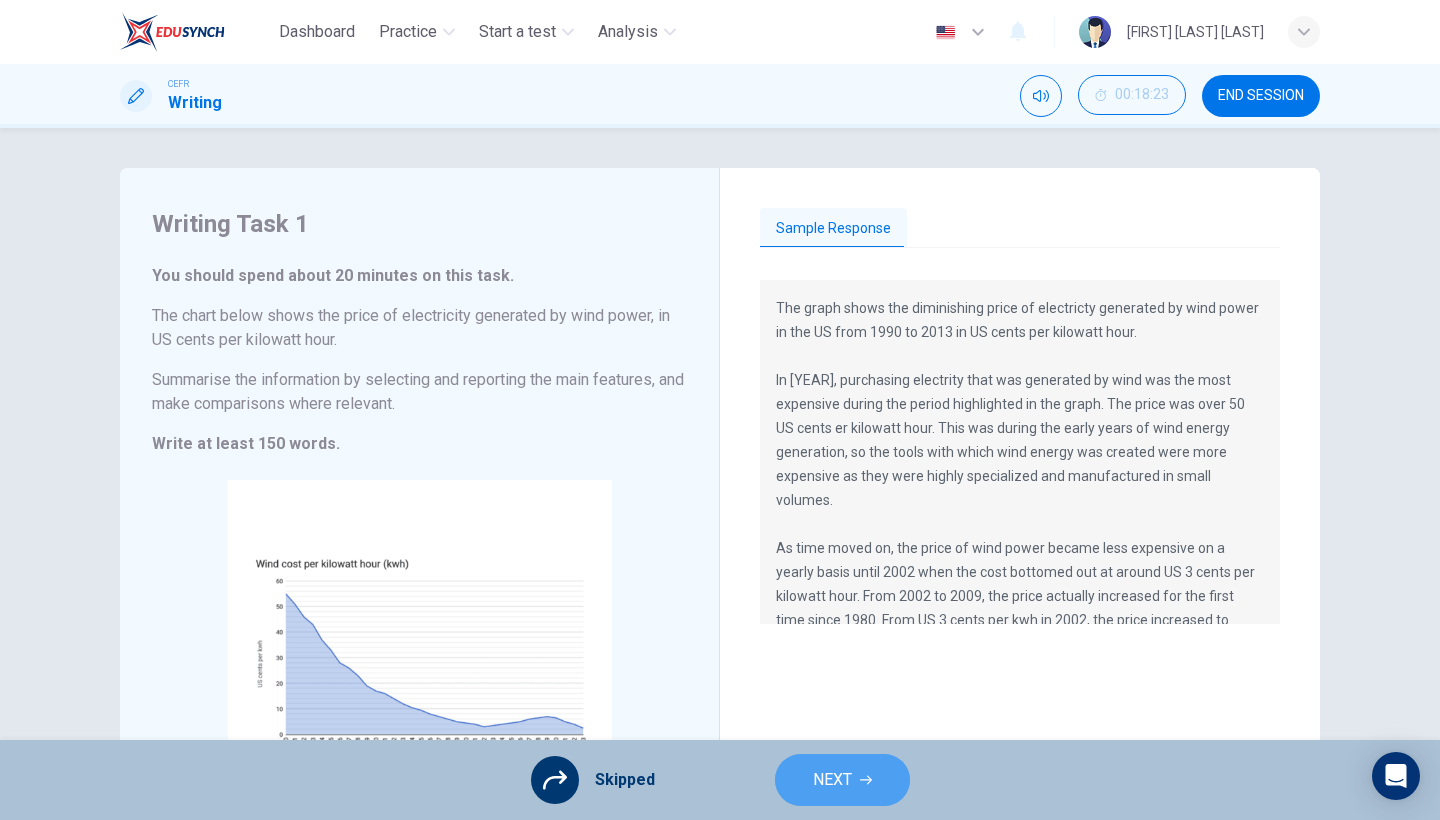 click on "NEXT" at bounding box center (832, 780) 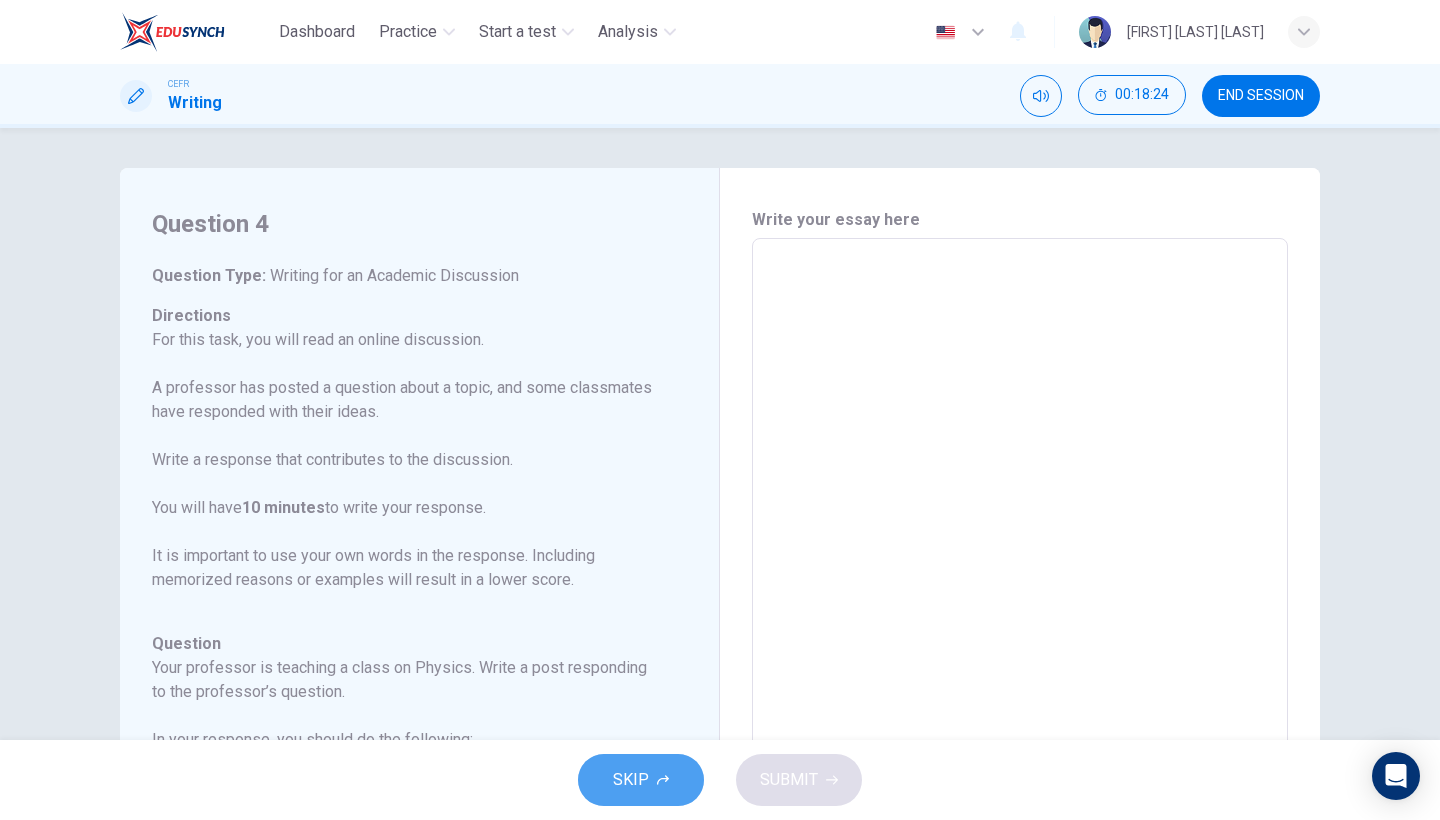 click on "SKIP" at bounding box center (631, 780) 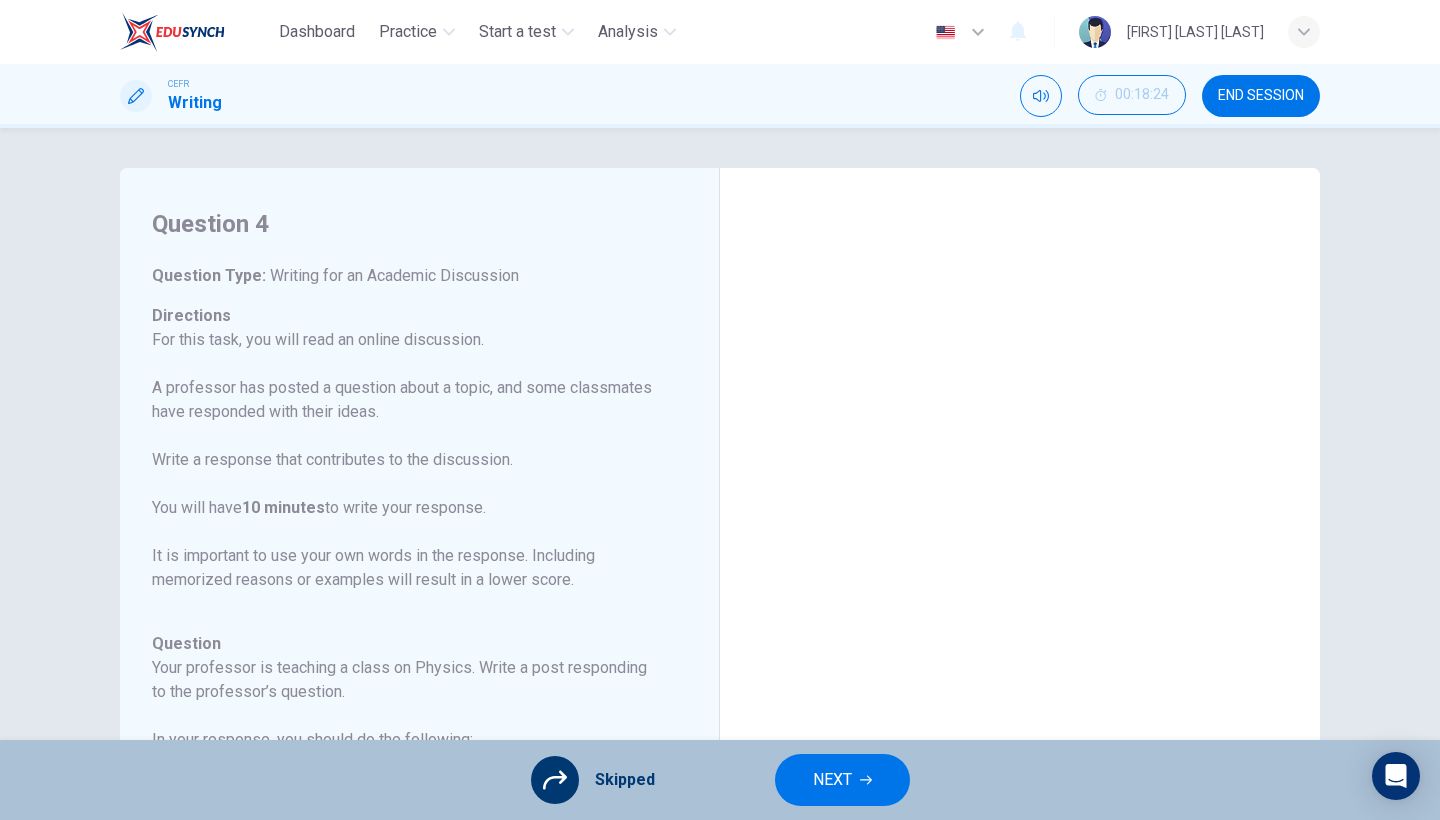 click on "NEXT" at bounding box center [832, 780] 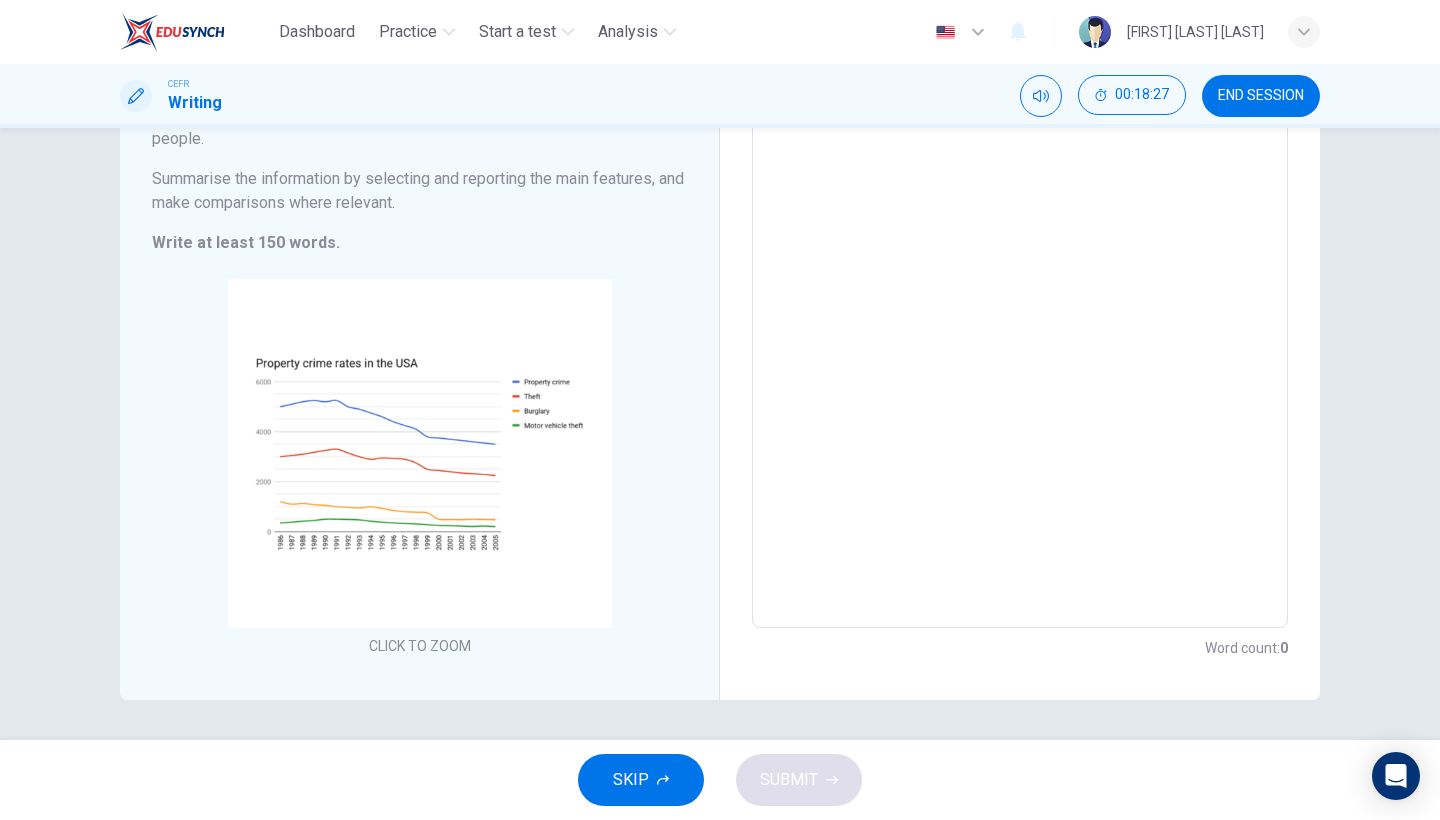 scroll, scrollTop: 0, scrollLeft: 0, axis: both 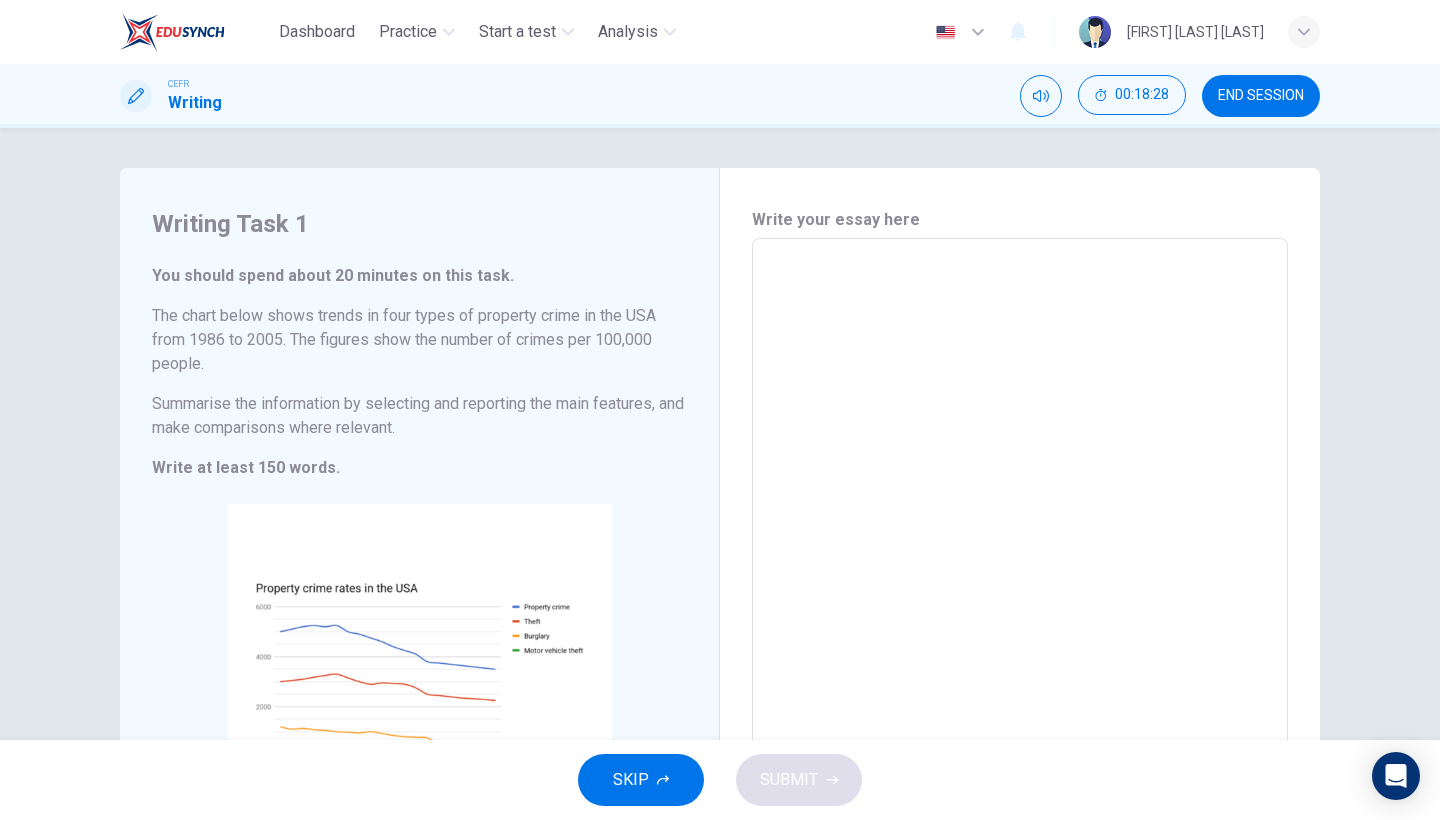 click on "END SESSION" at bounding box center [1261, 96] 